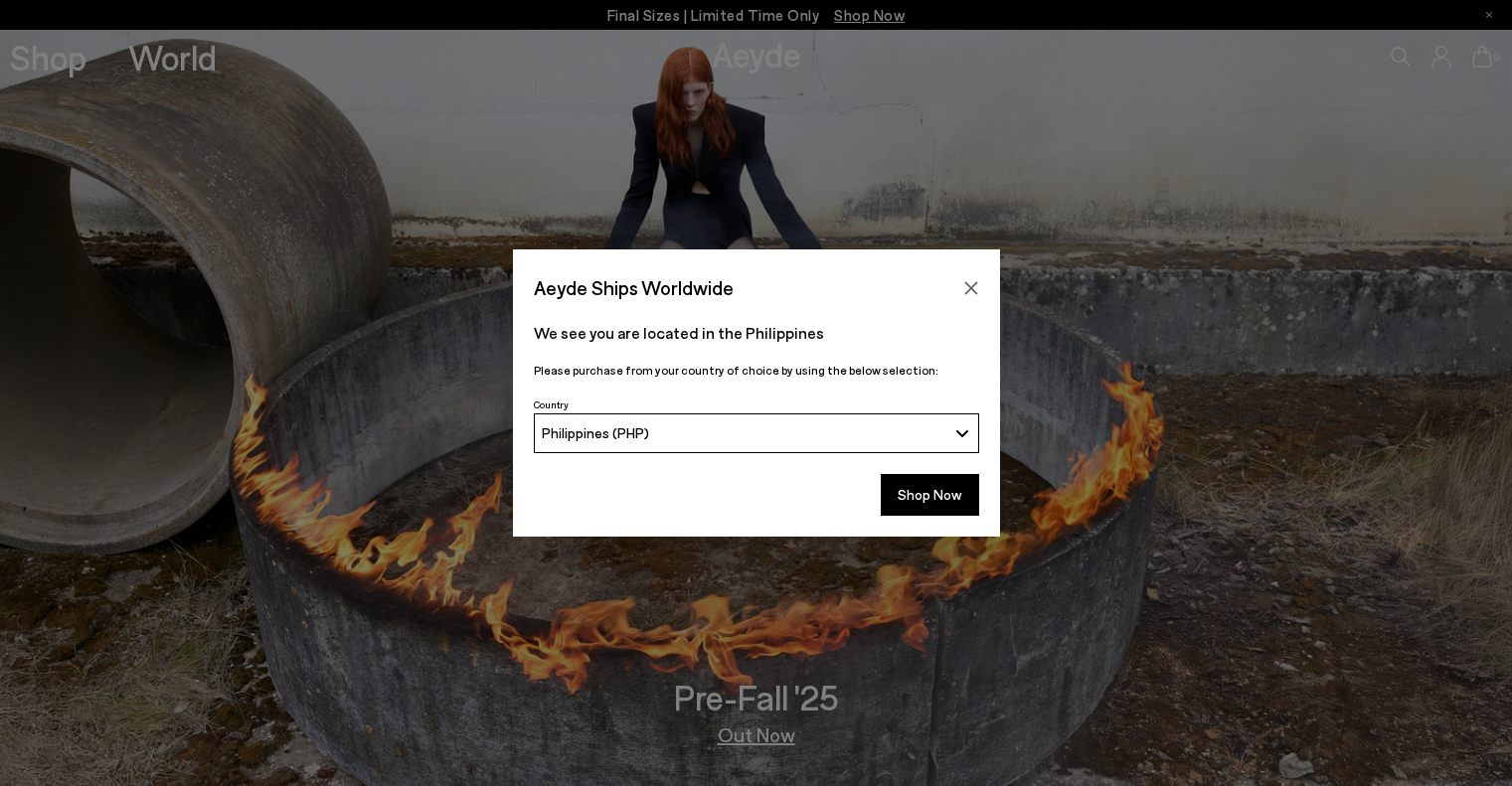 scroll, scrollTop: 0, scrollLeft: 0, axis: both 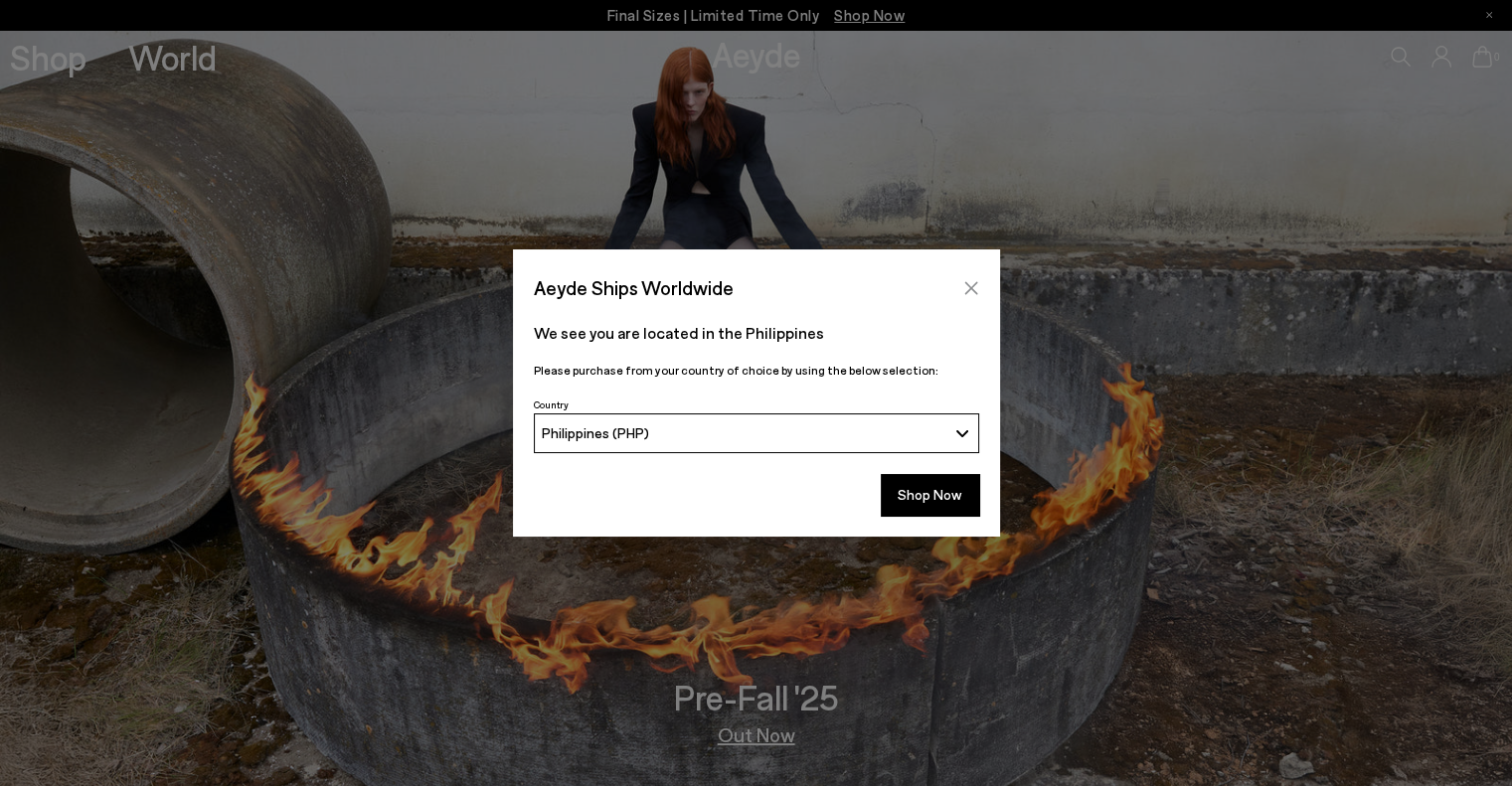 click 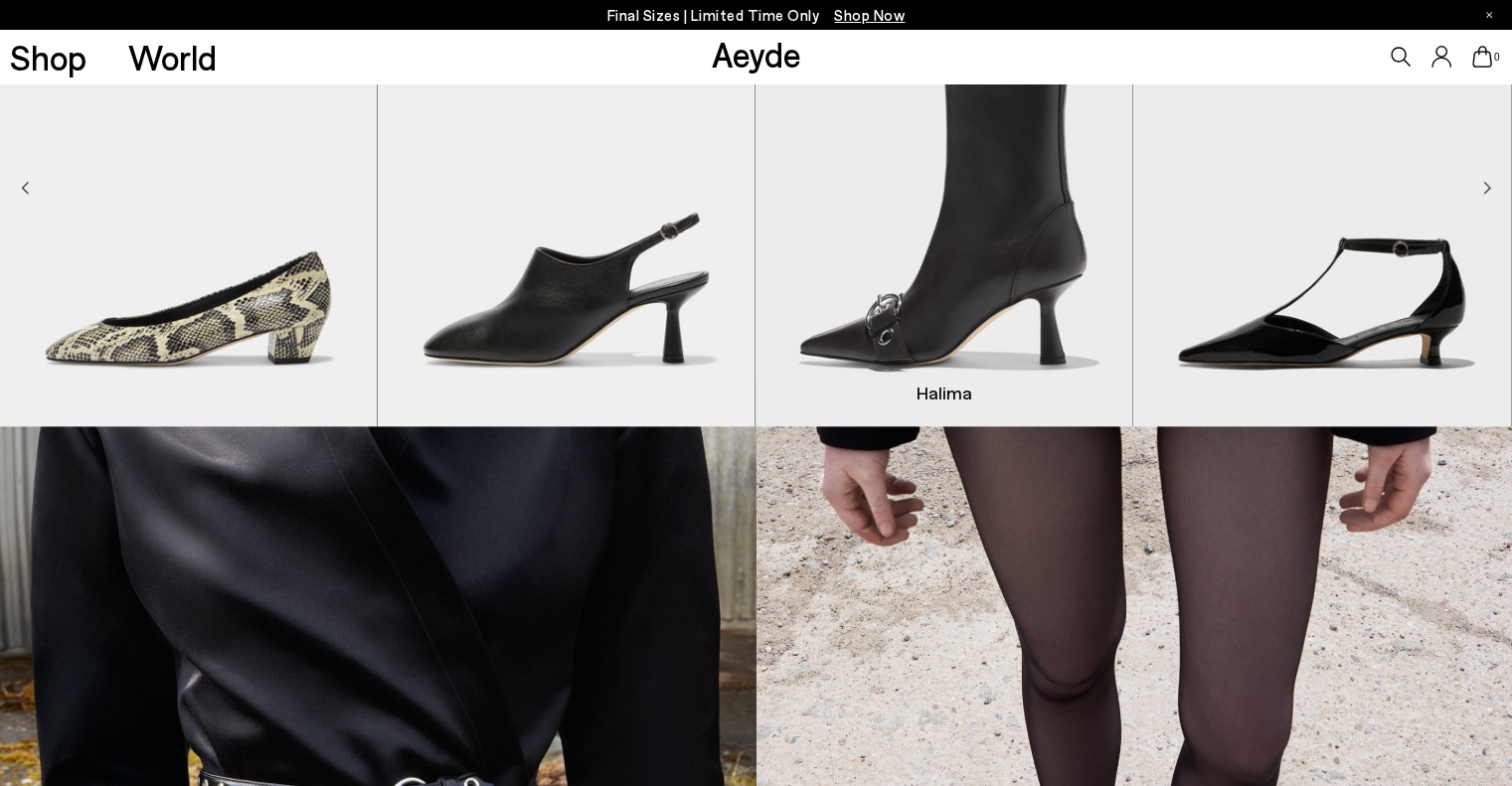 scroll, scrollTop: 1391, scrollLeft: 0, axis: vertical 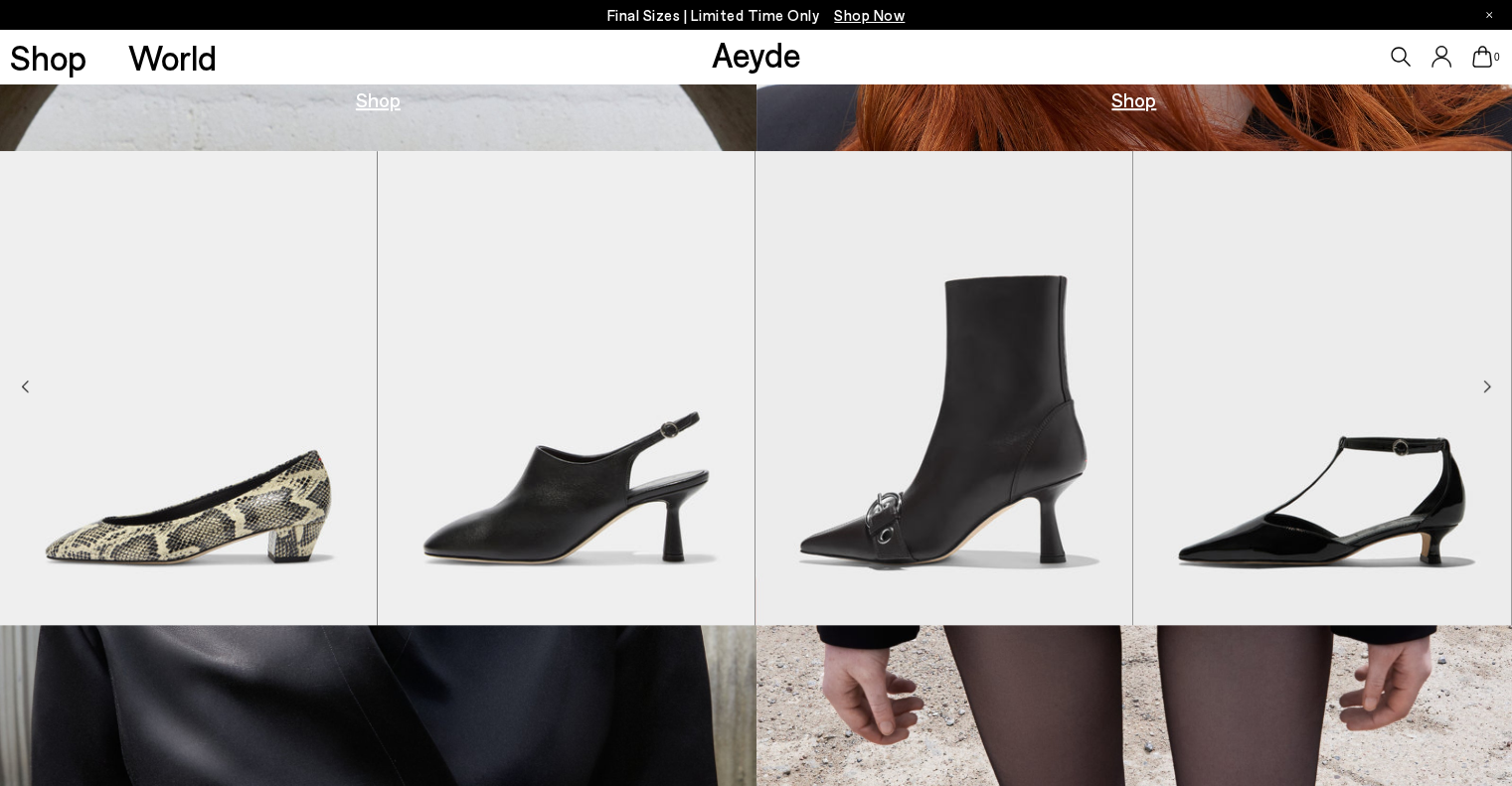 click 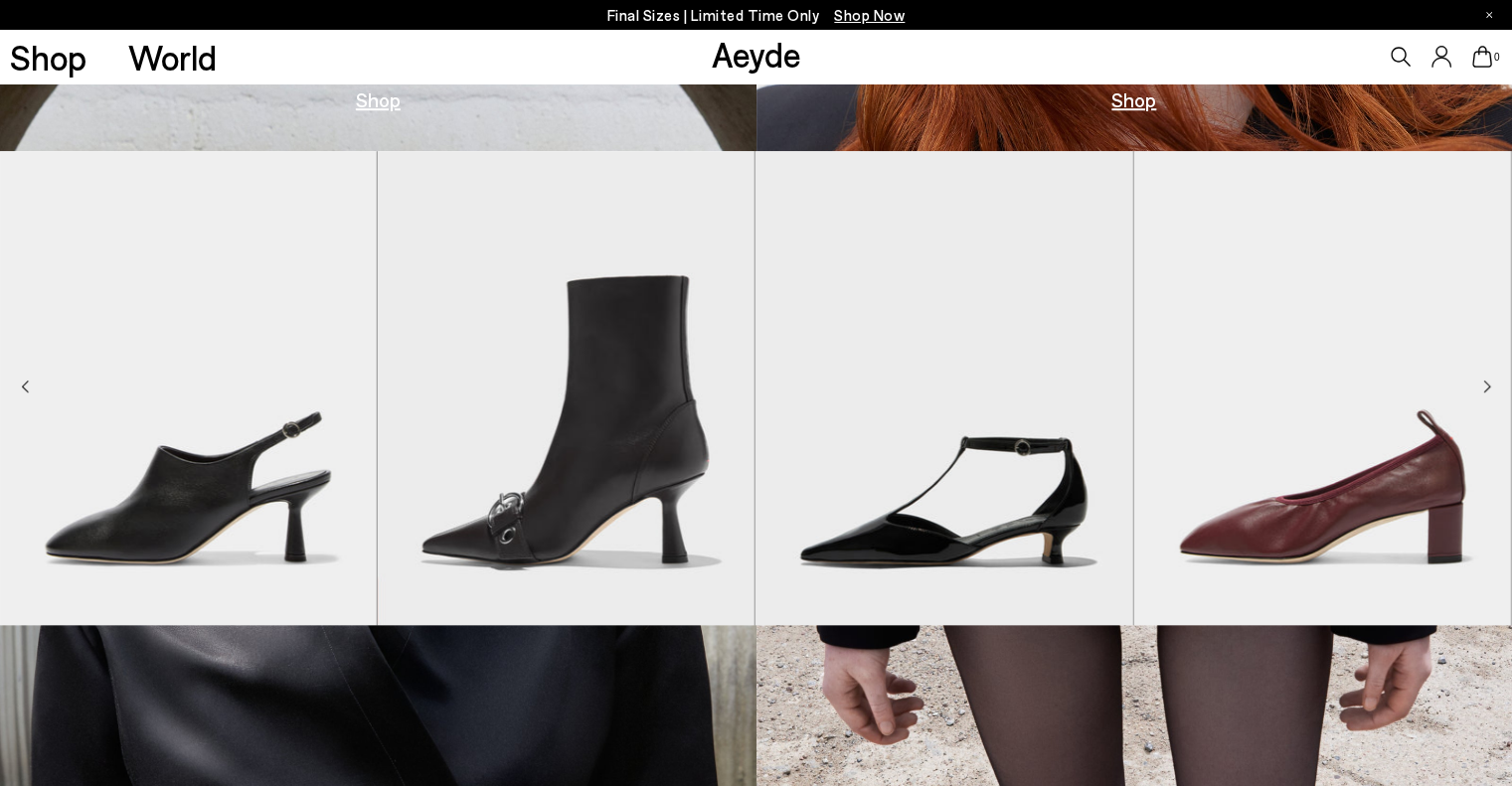 click 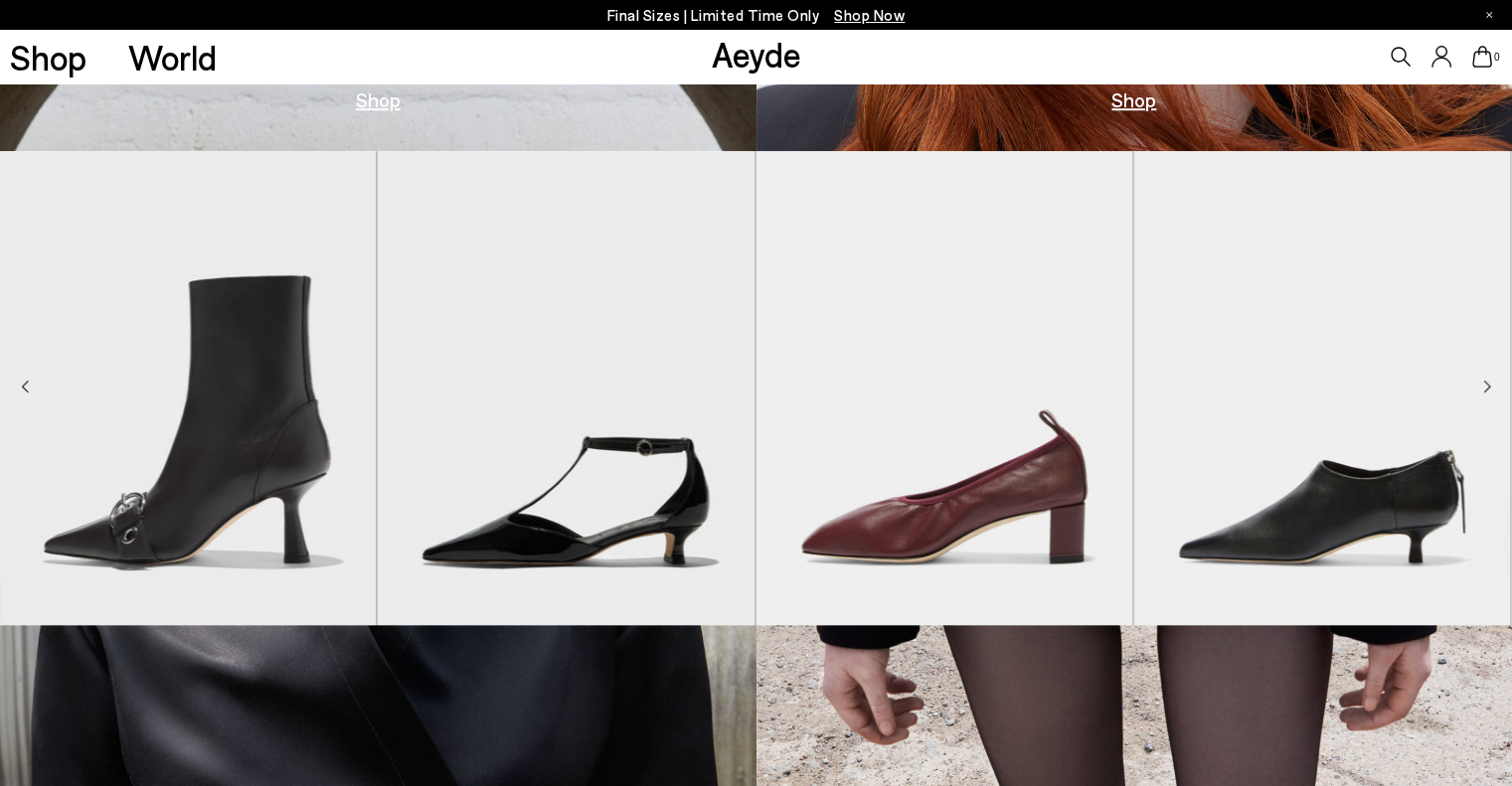 click 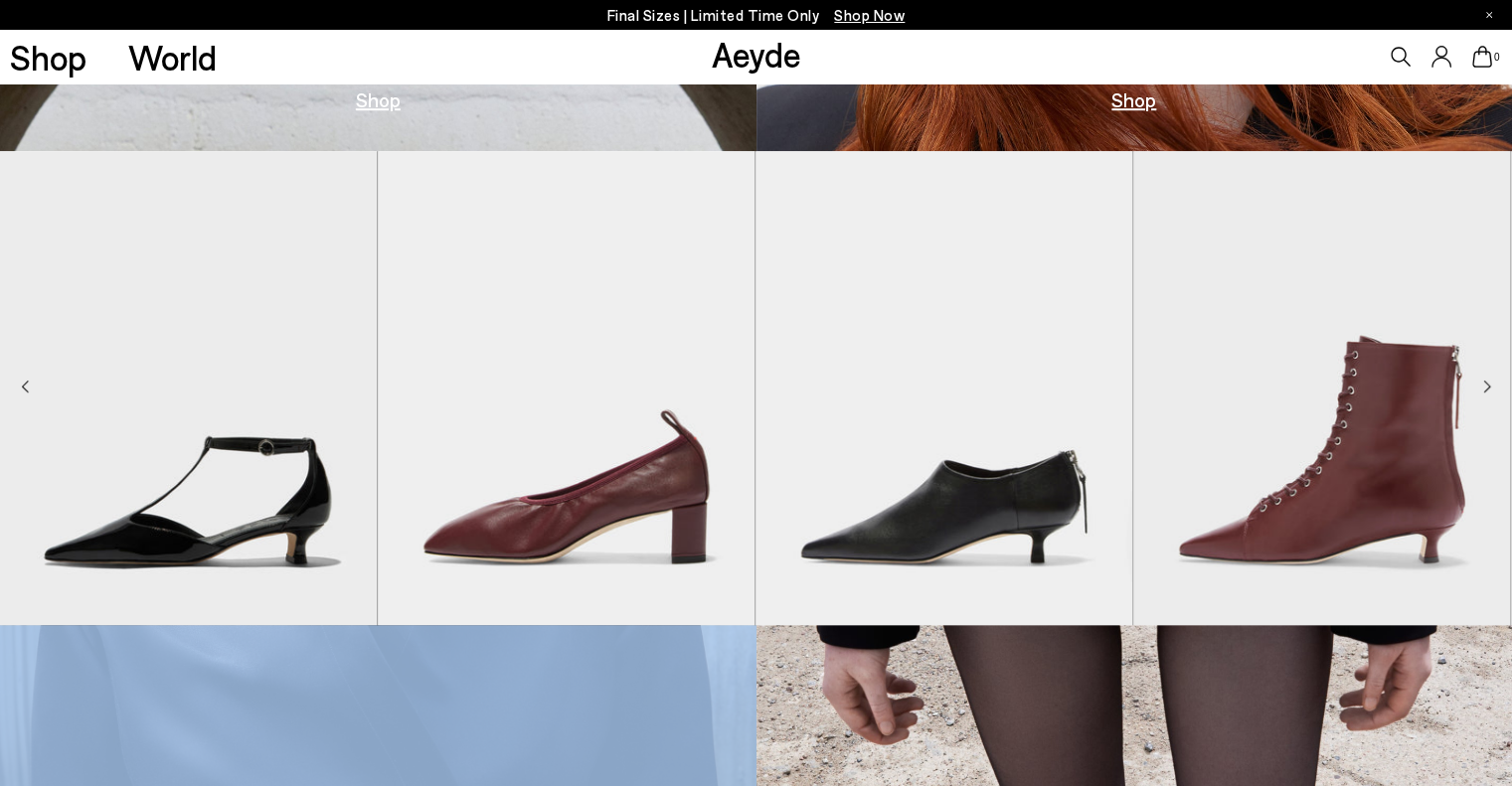 click 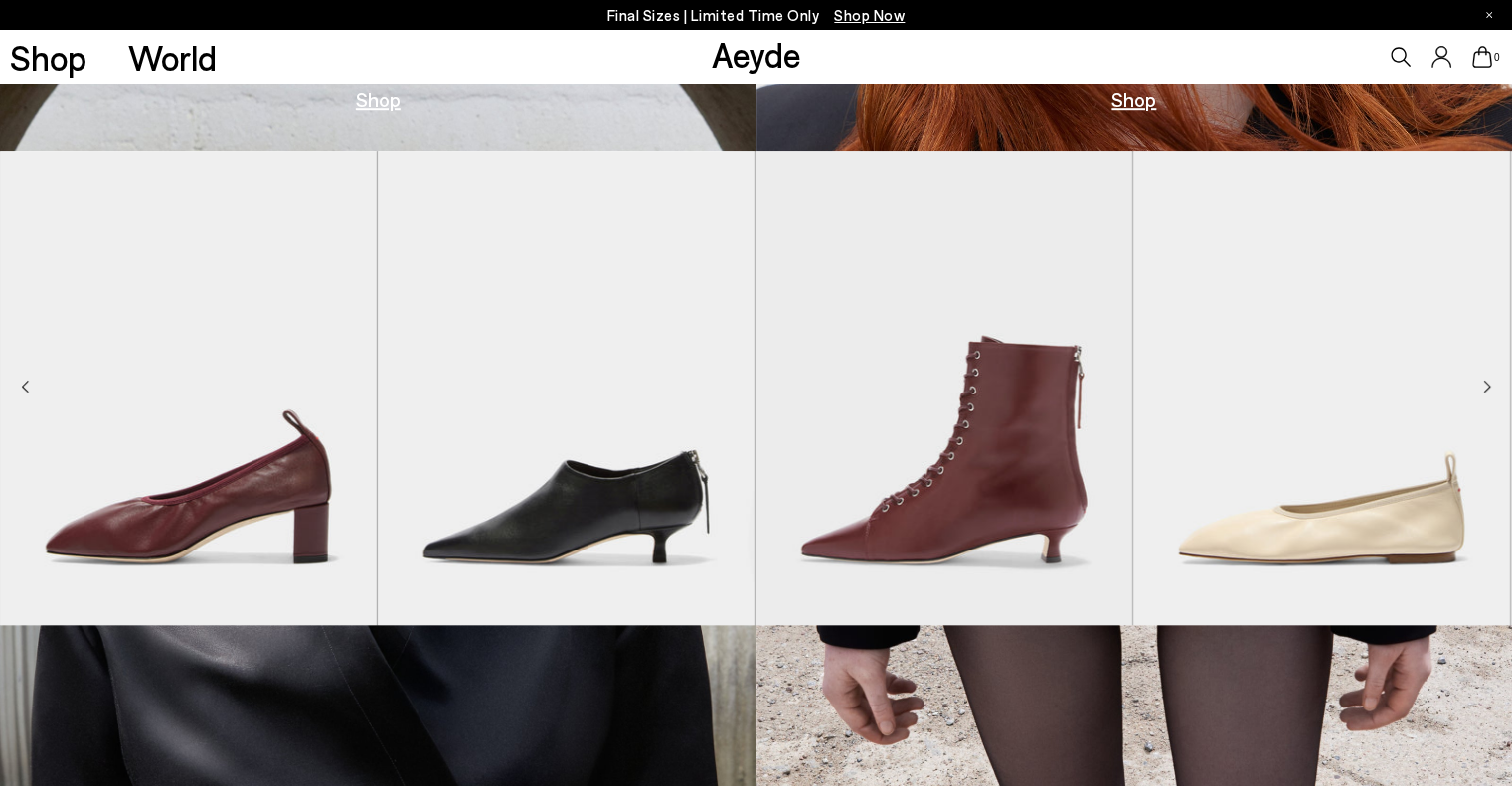 click 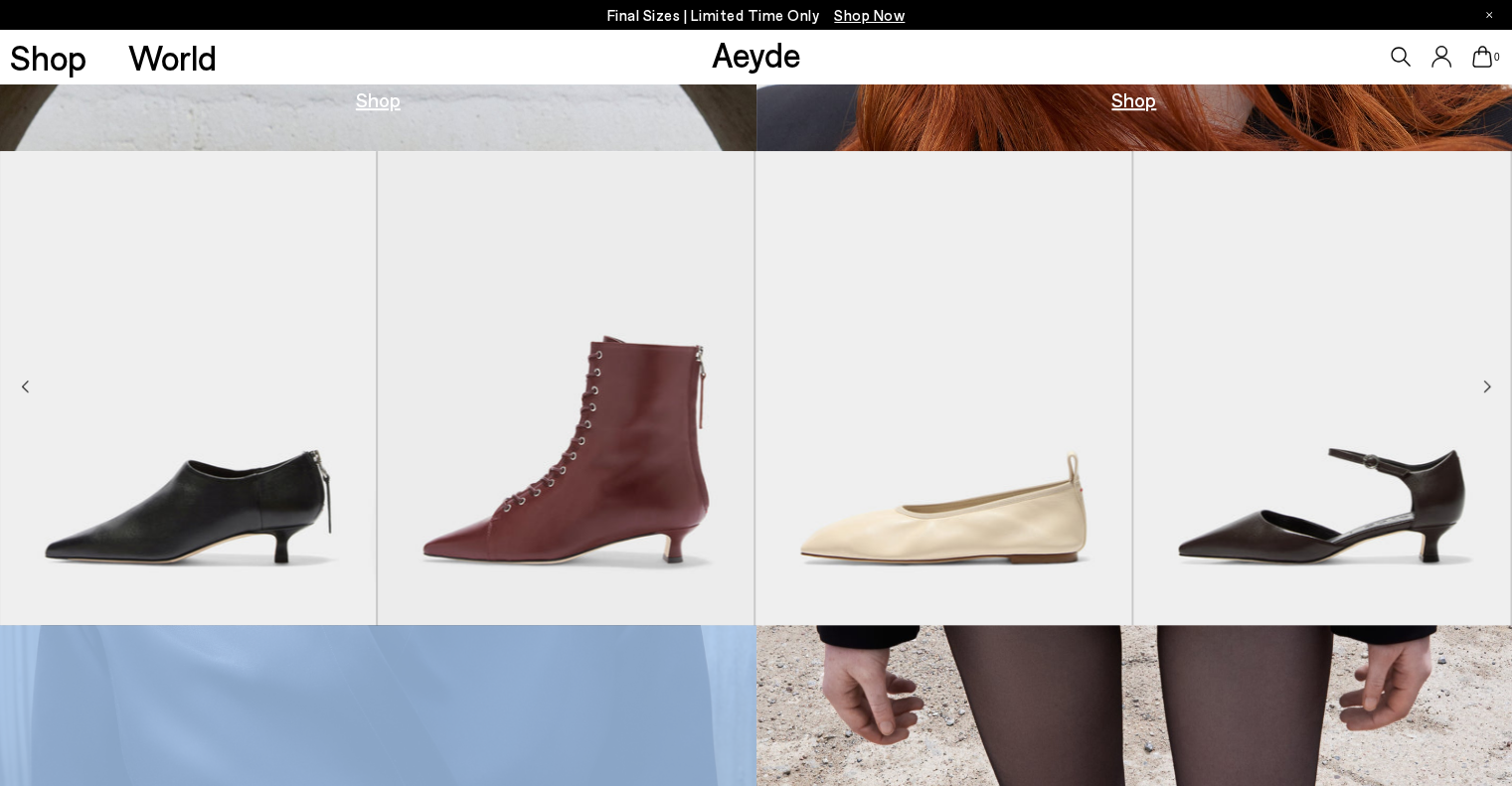 click 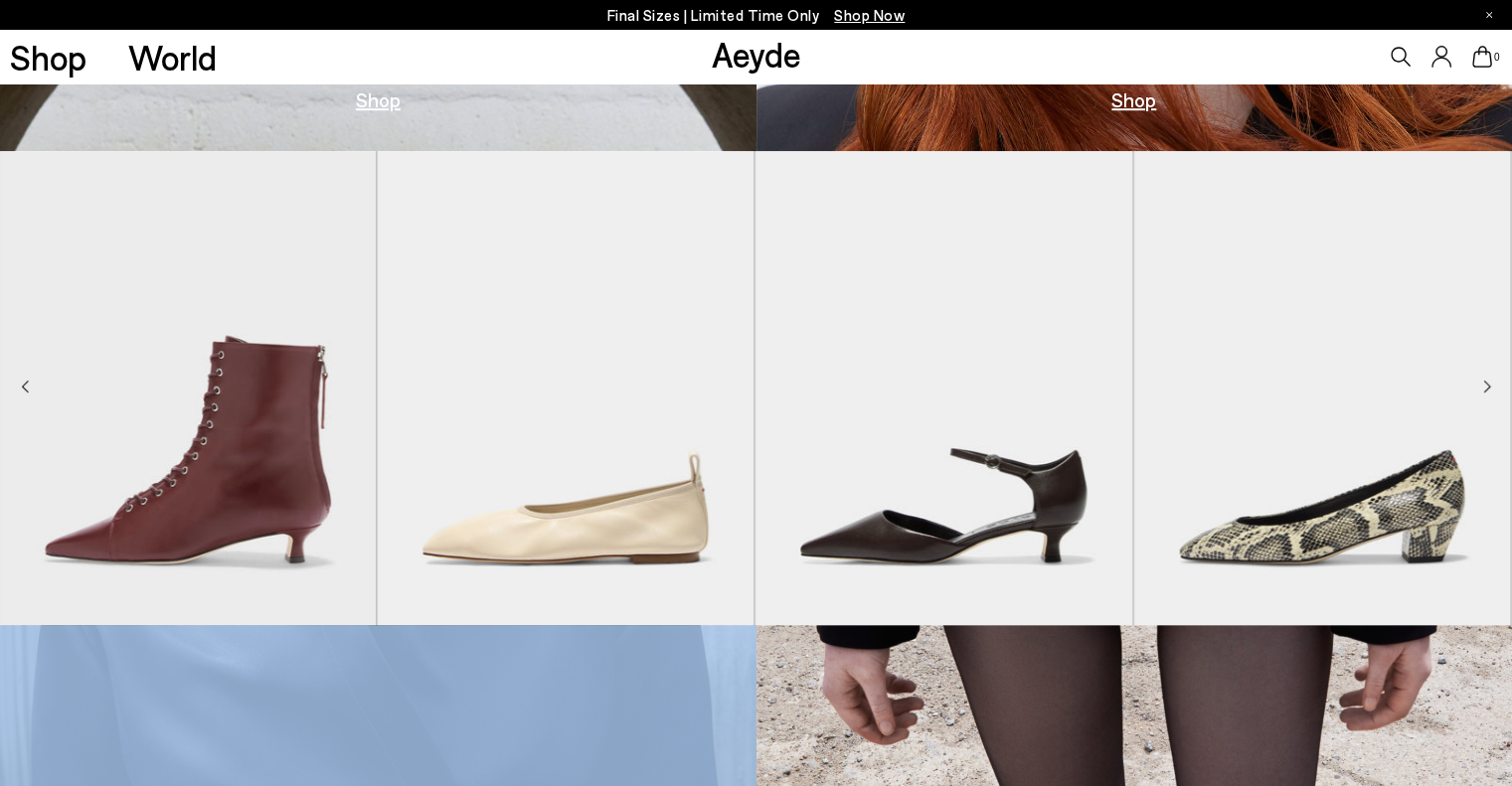 click 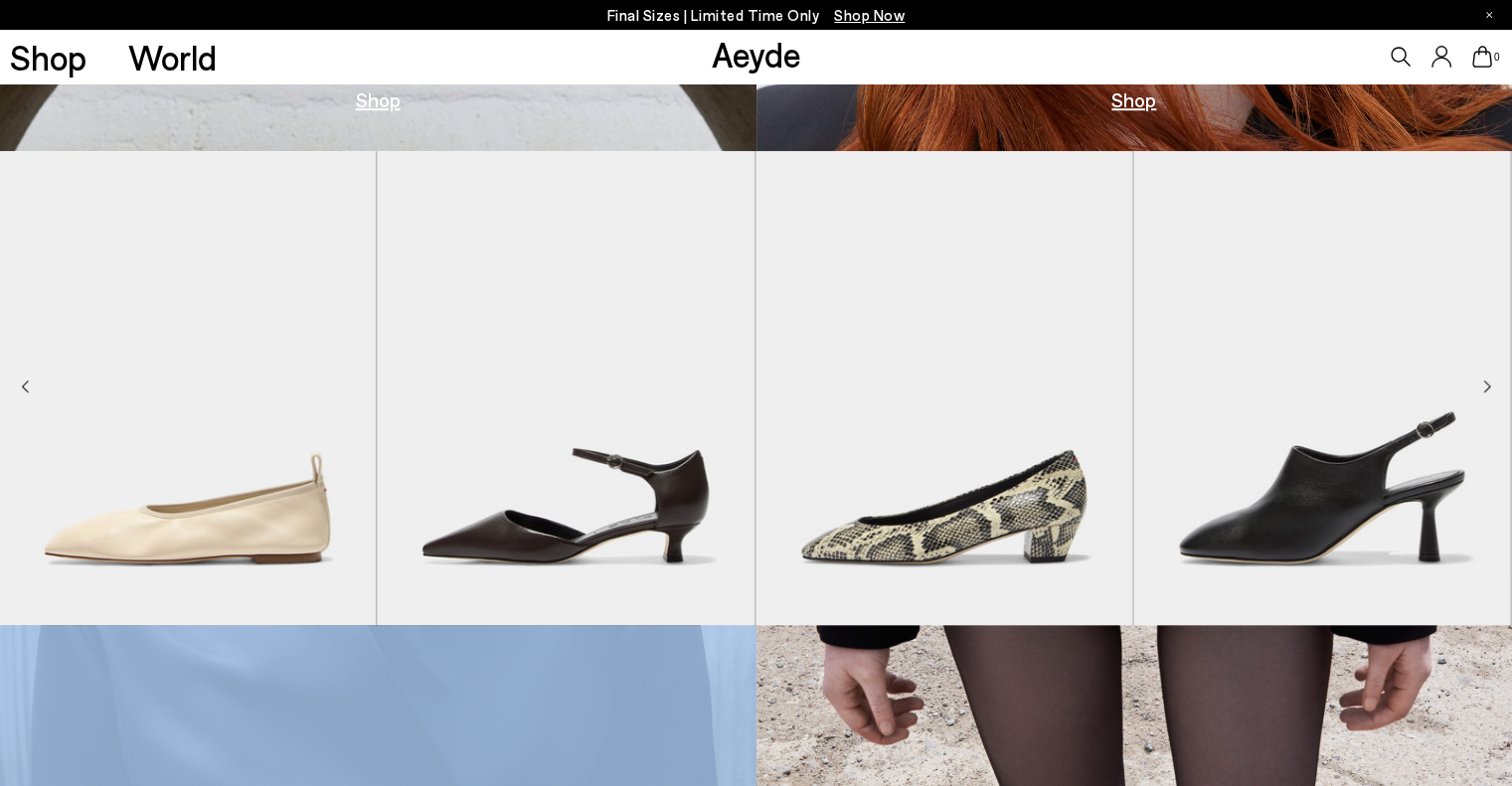 click 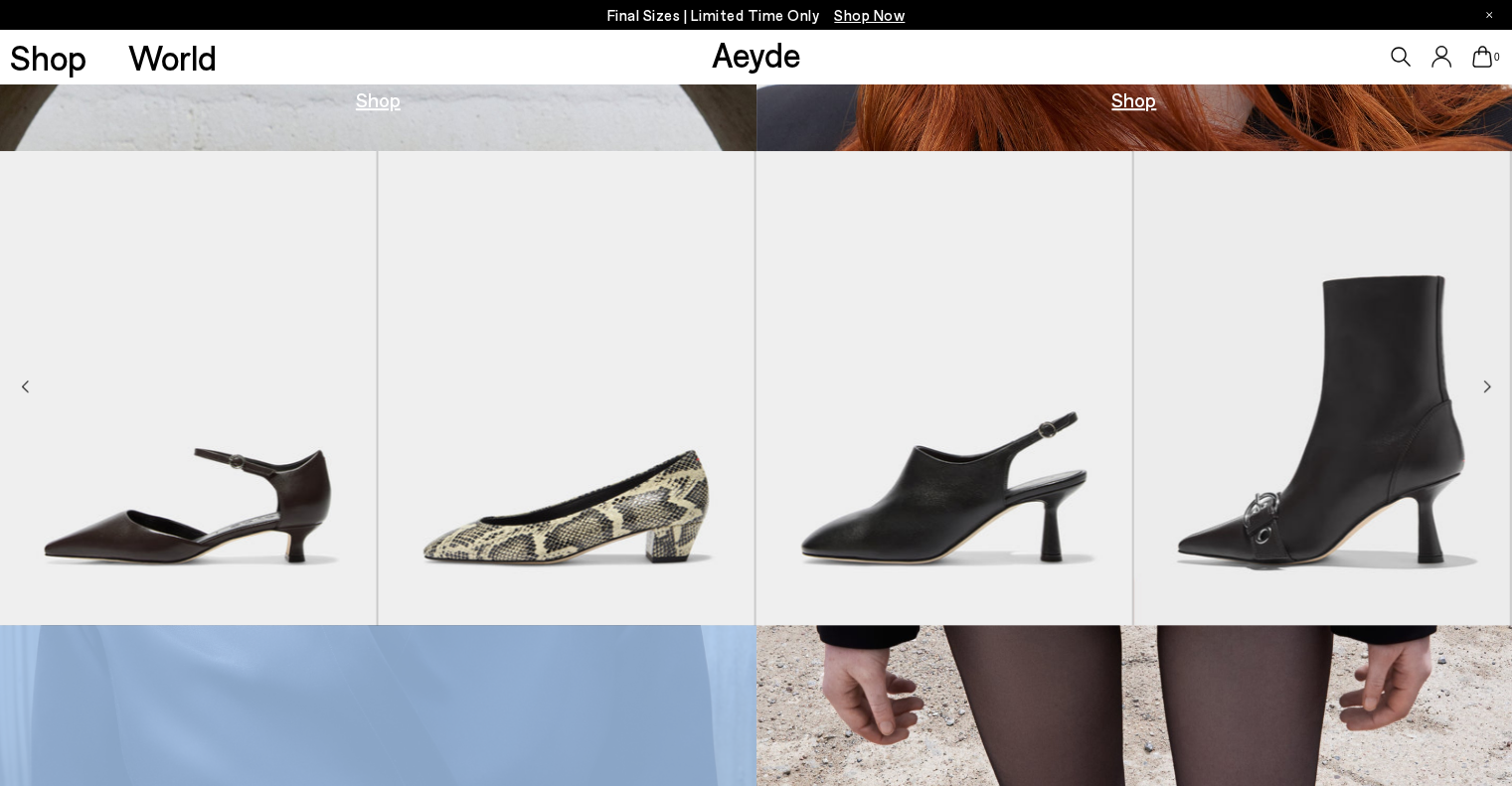 click 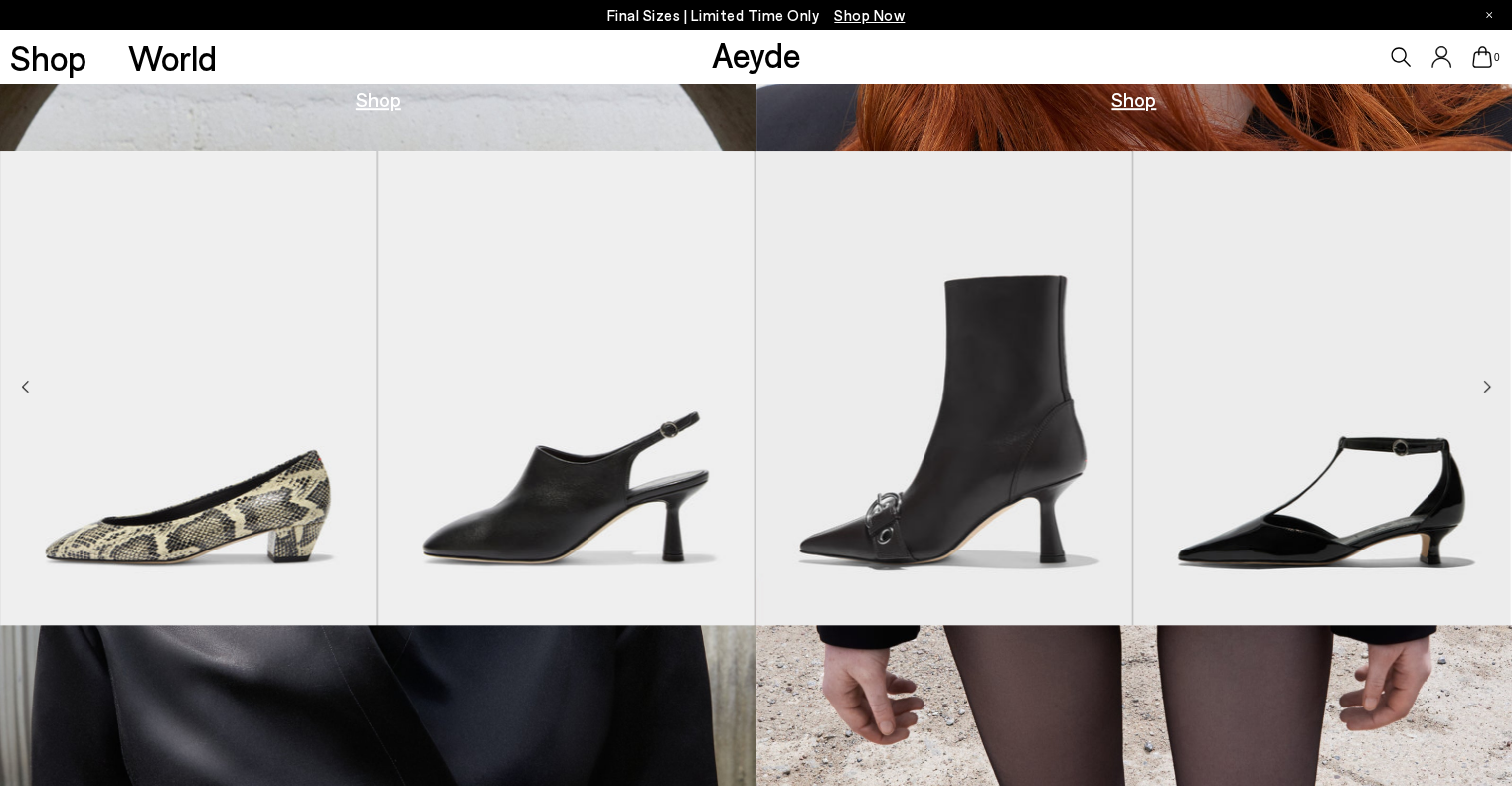 click 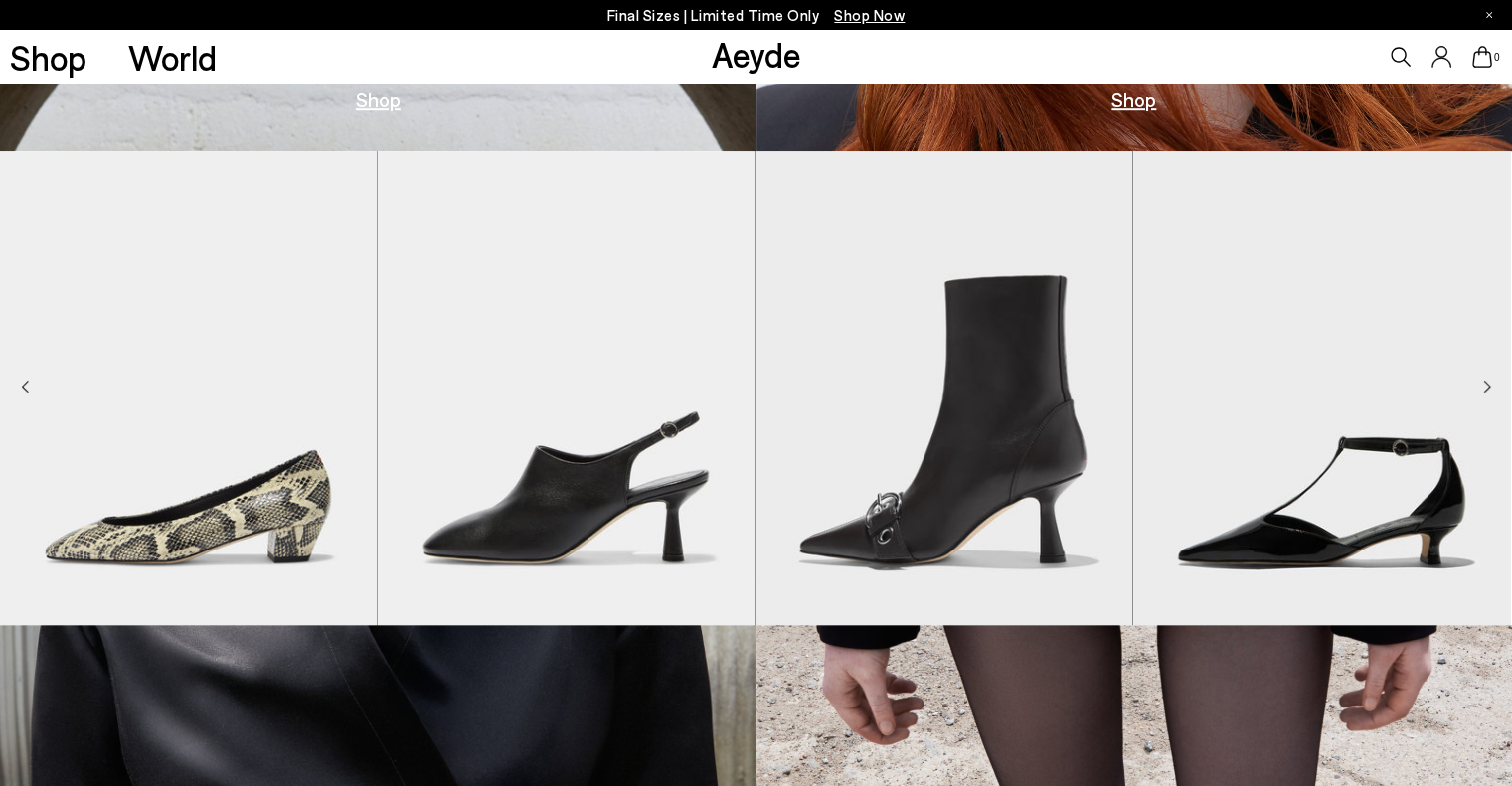 click 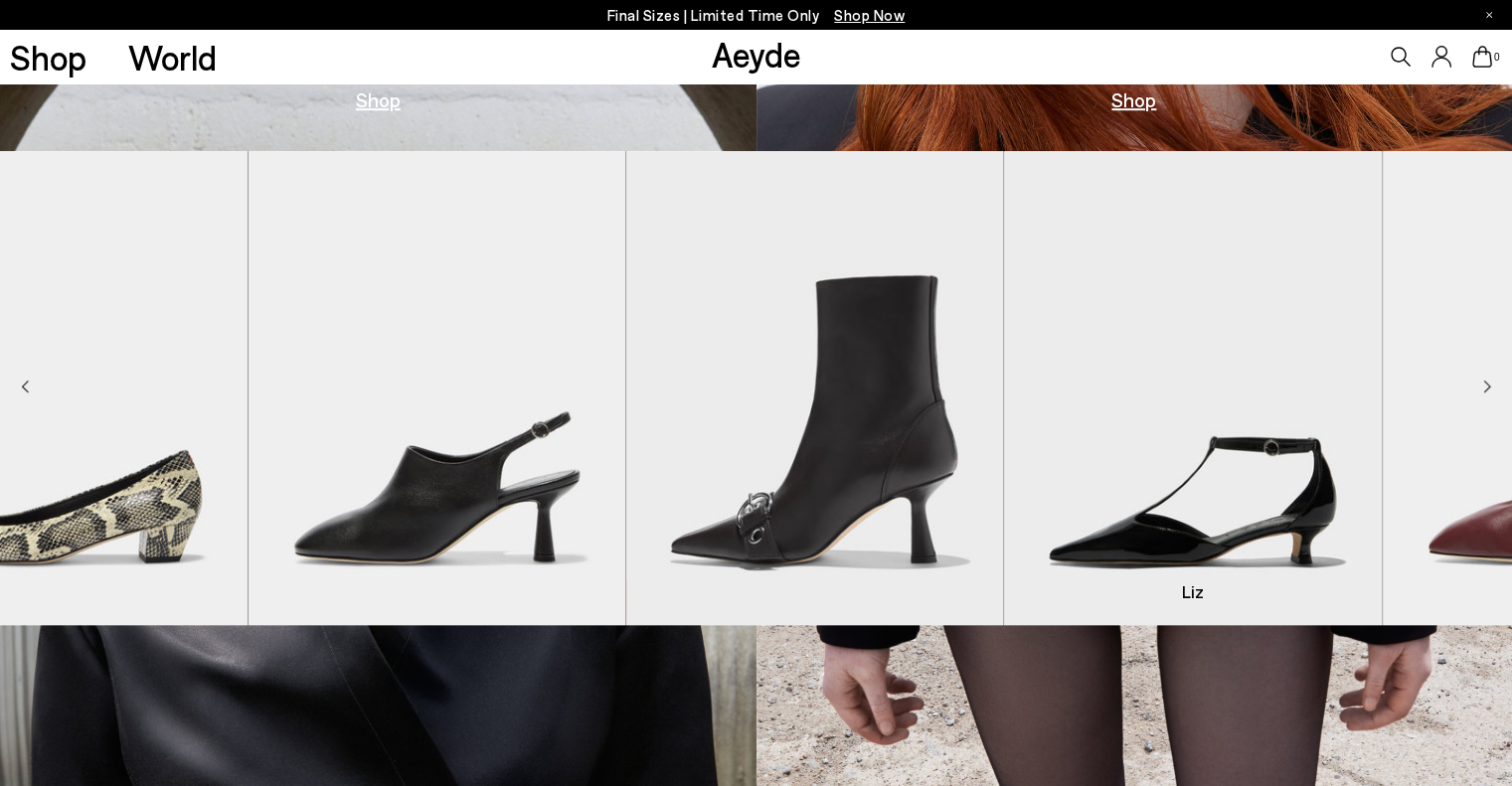 click at bounding box center [1571, 388] 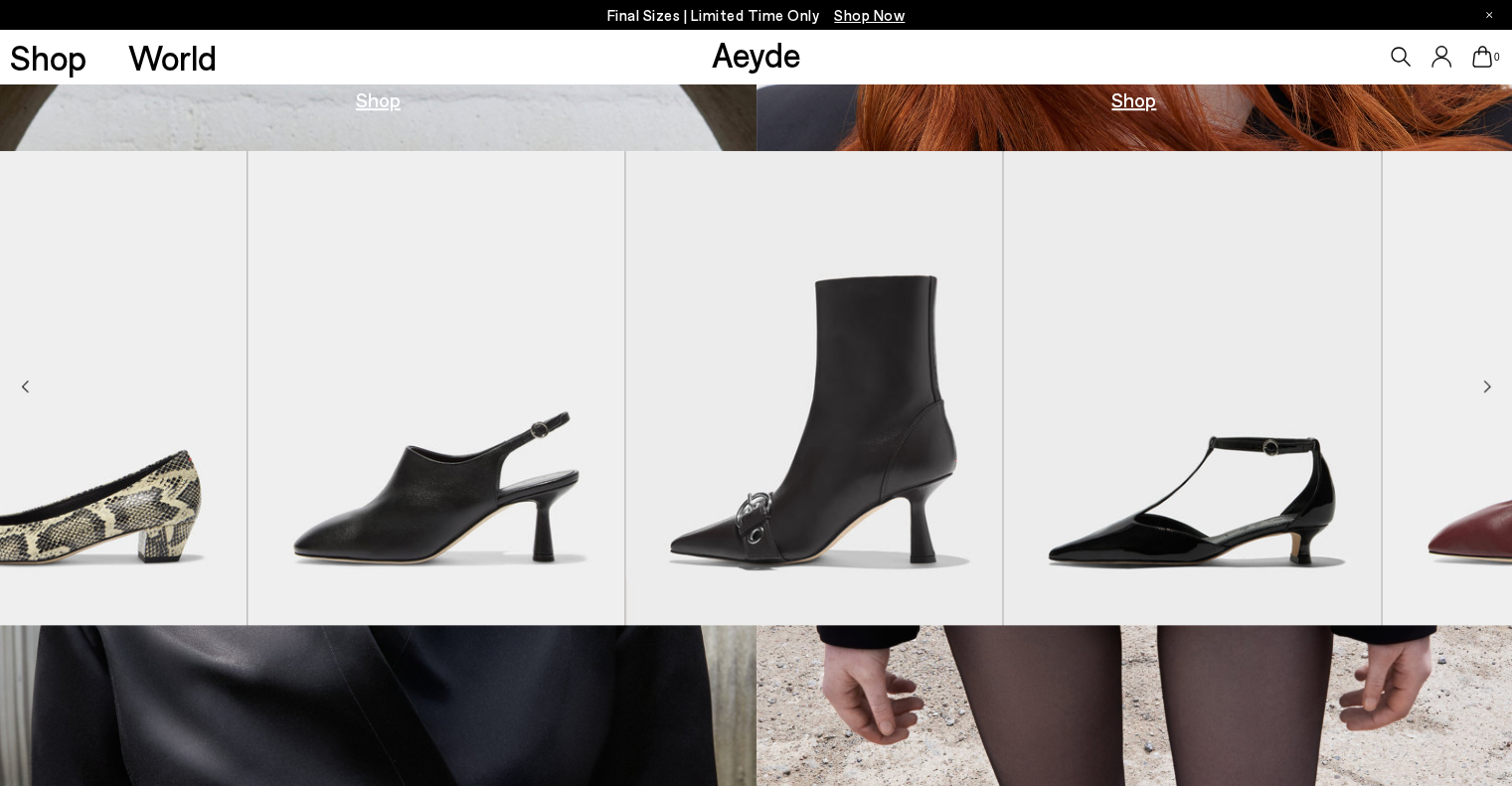 click at bounding box center (1570, 388) 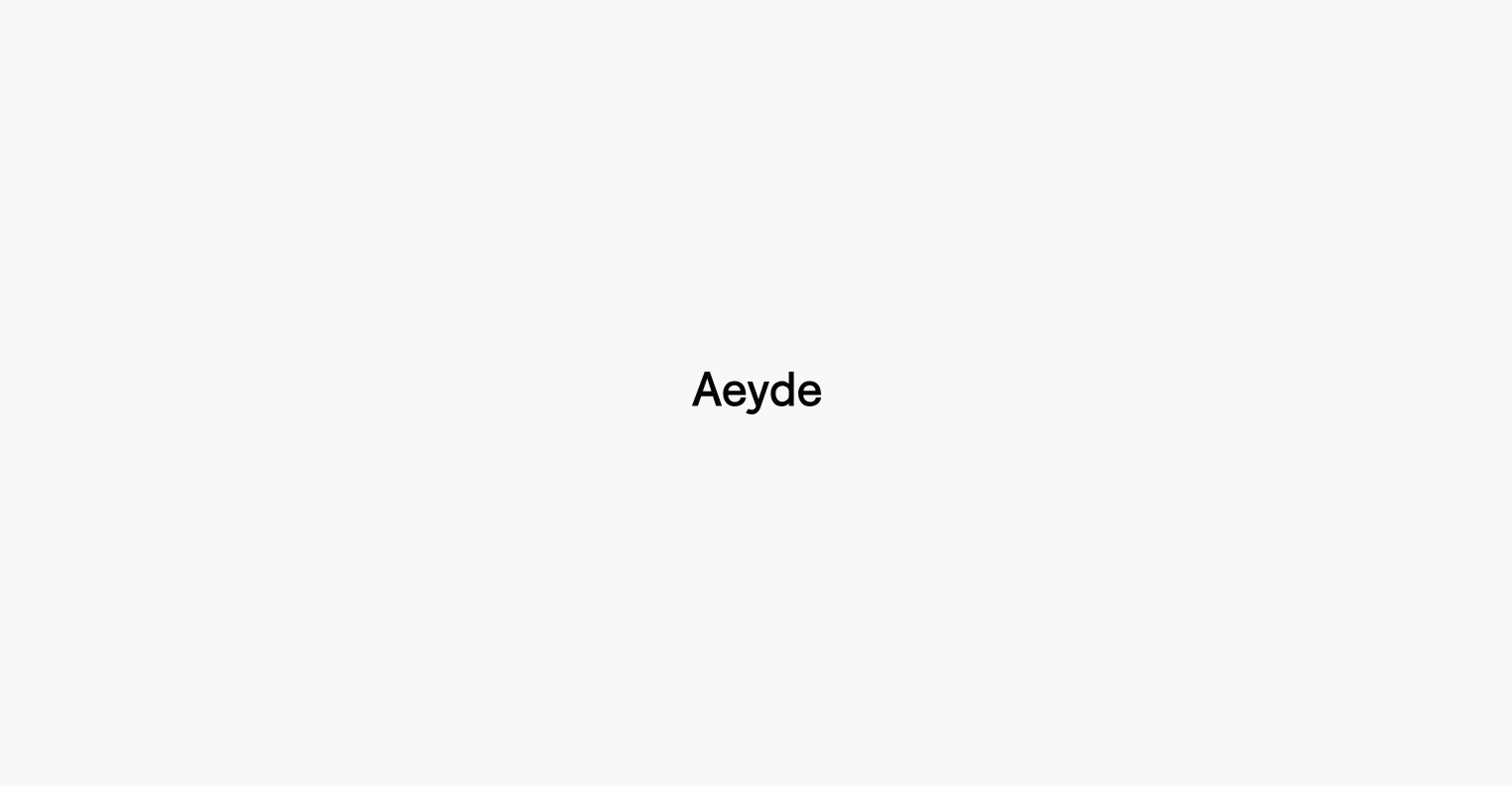click at bounding box center (756, 393) 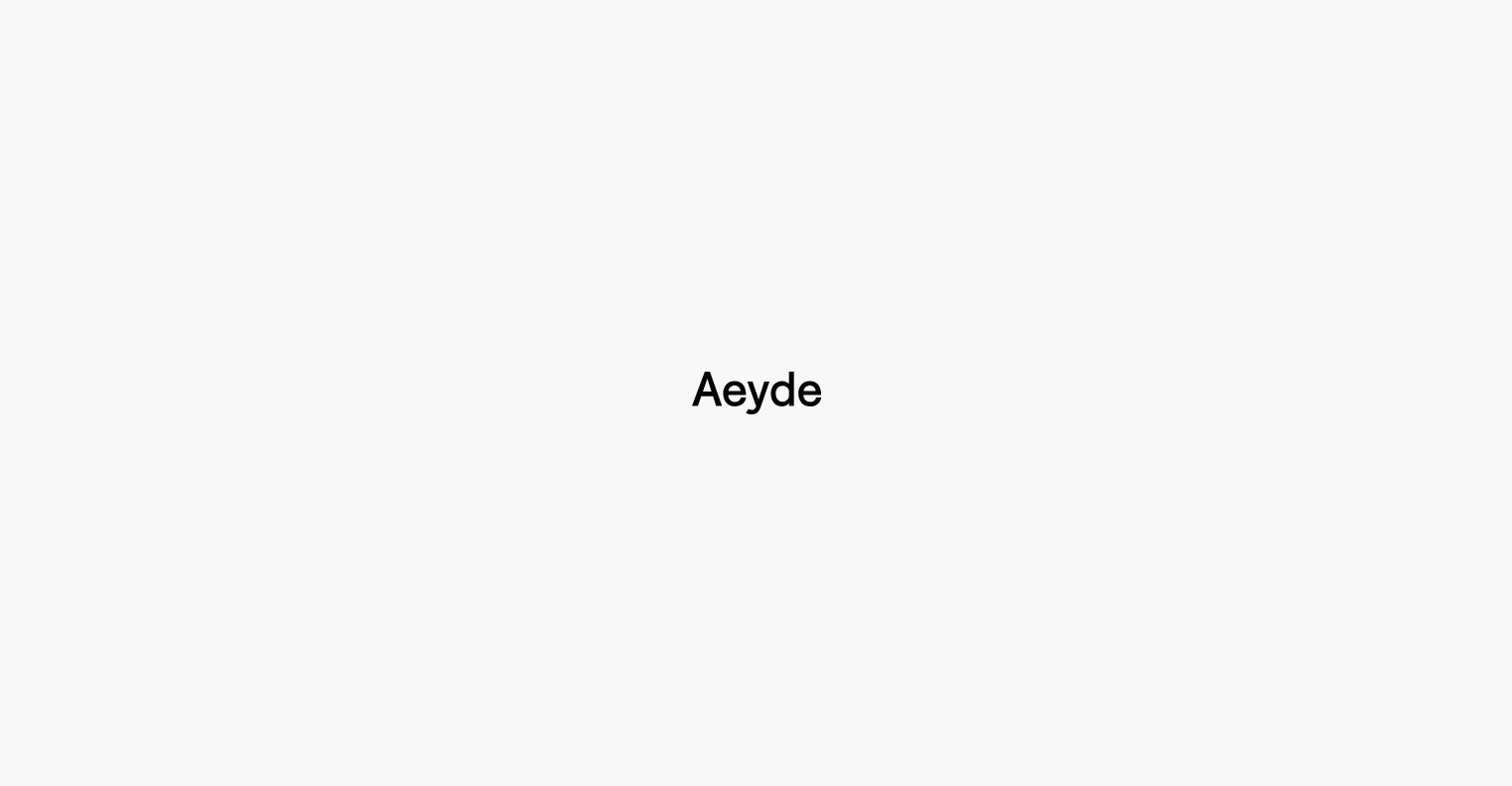 type 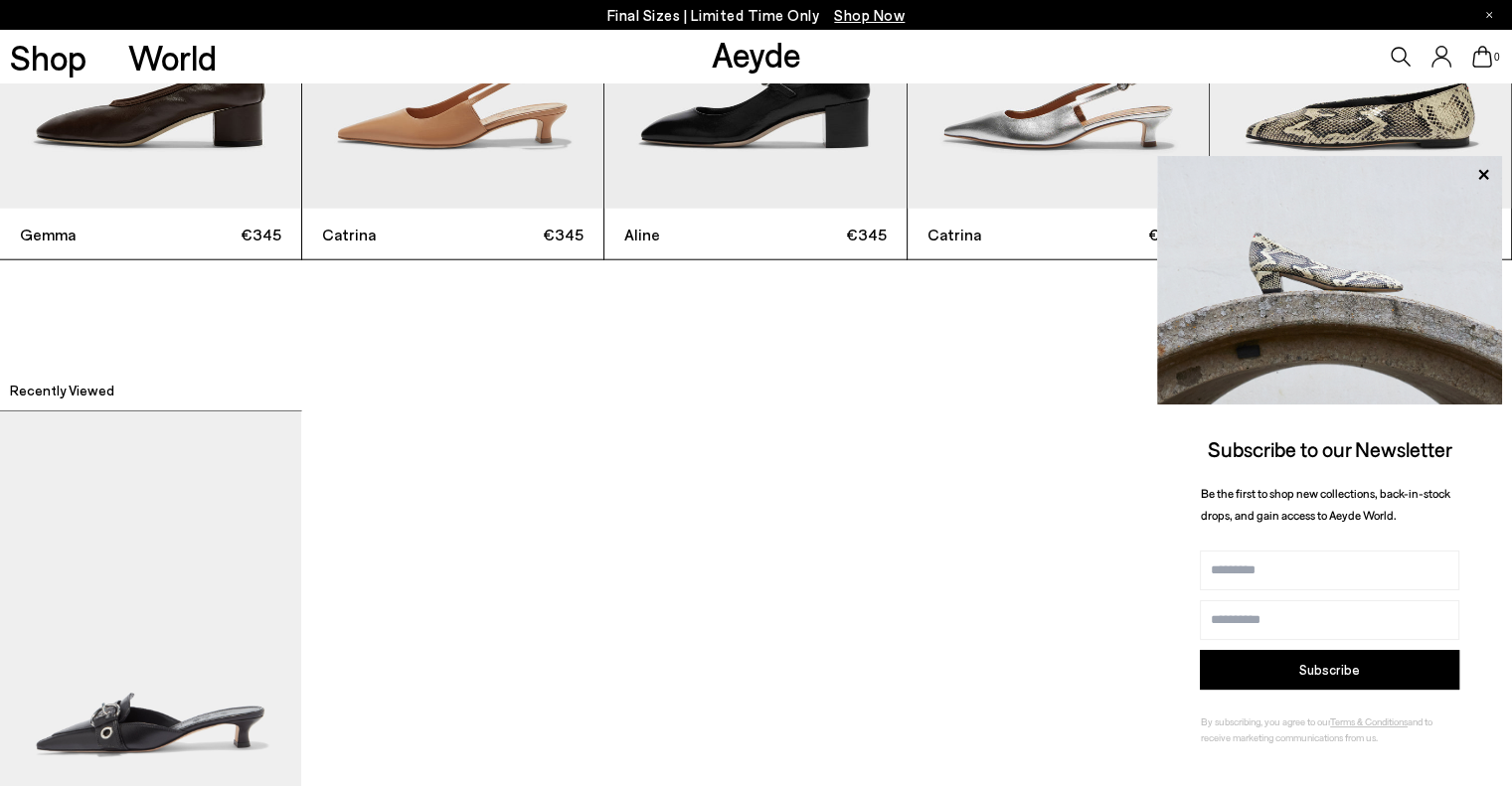 scroll, scrollTop: 4670, scrollLeft: 0, axis: vertical 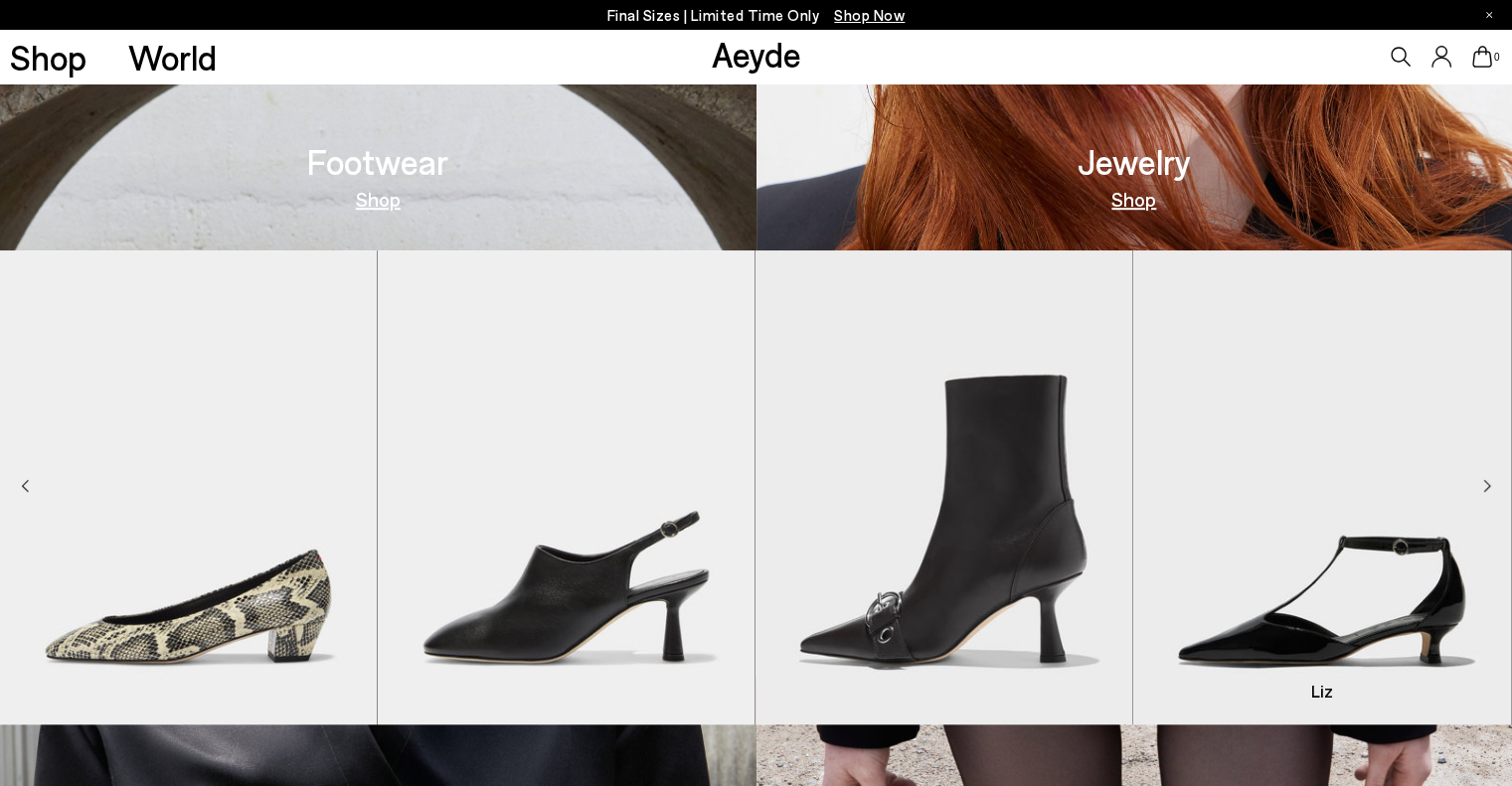 click at bounding box center (1321, 487) 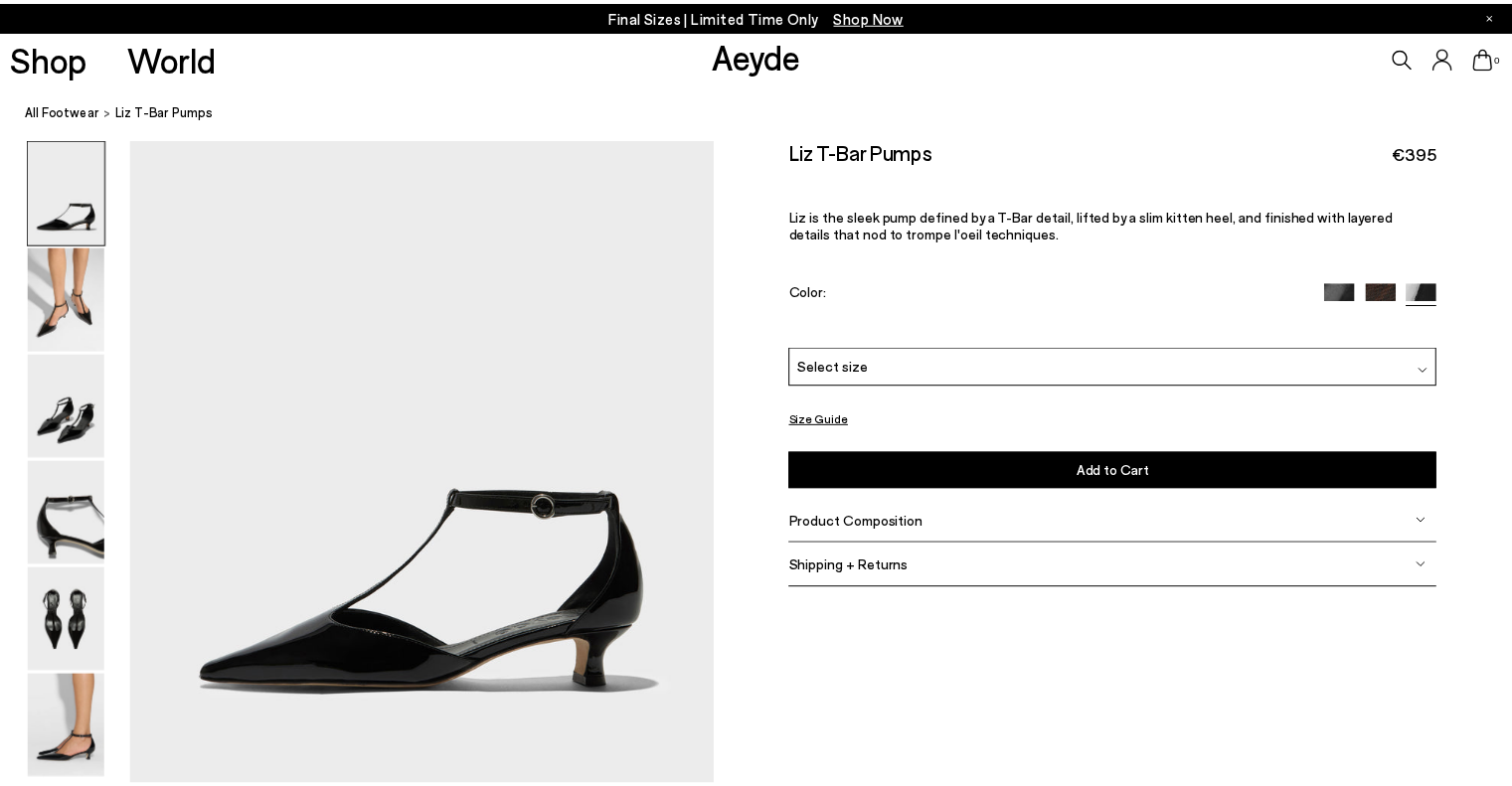scroll, scrollTop: 0, scrollLeft: 0, axis: both 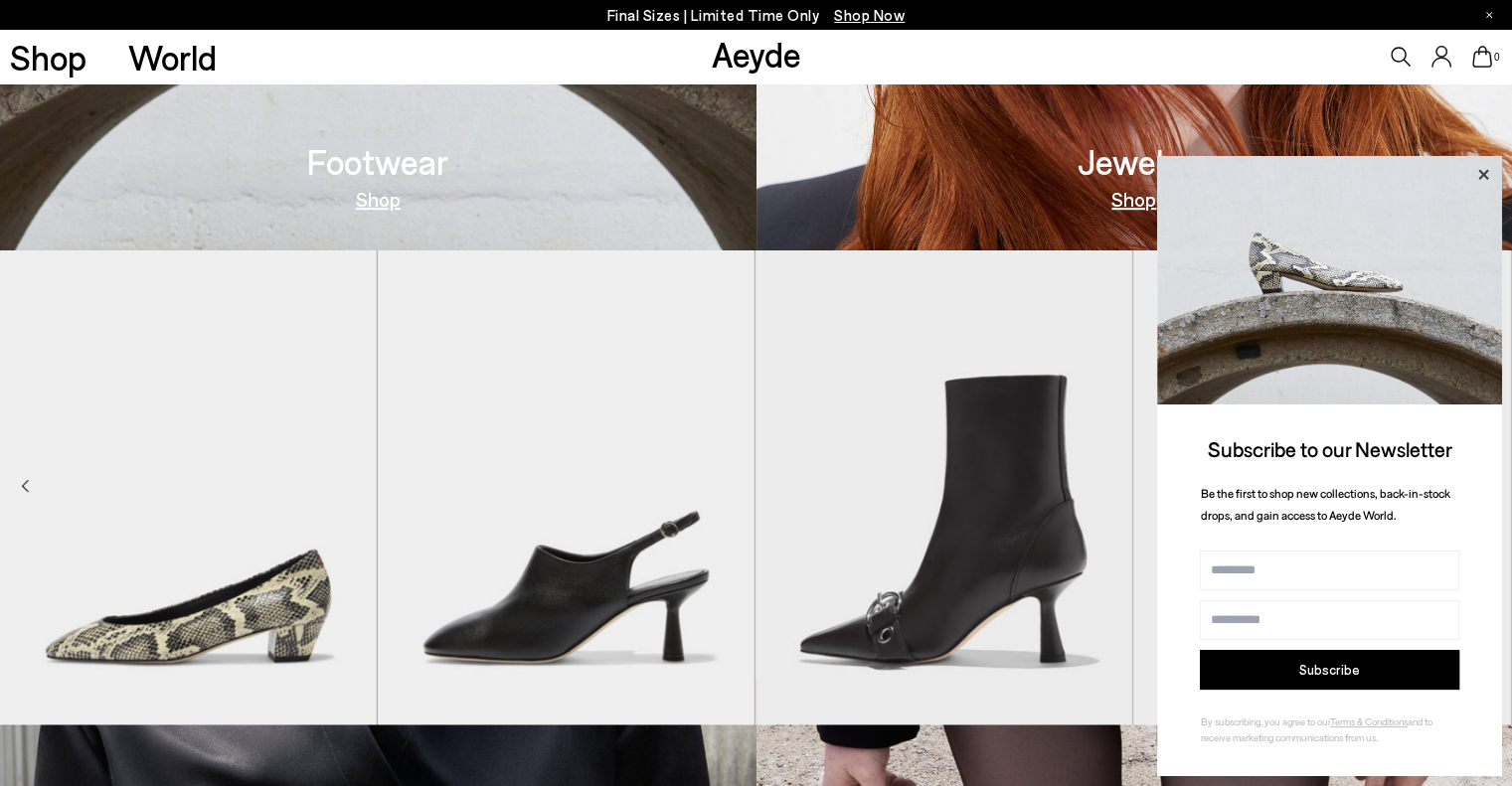 click 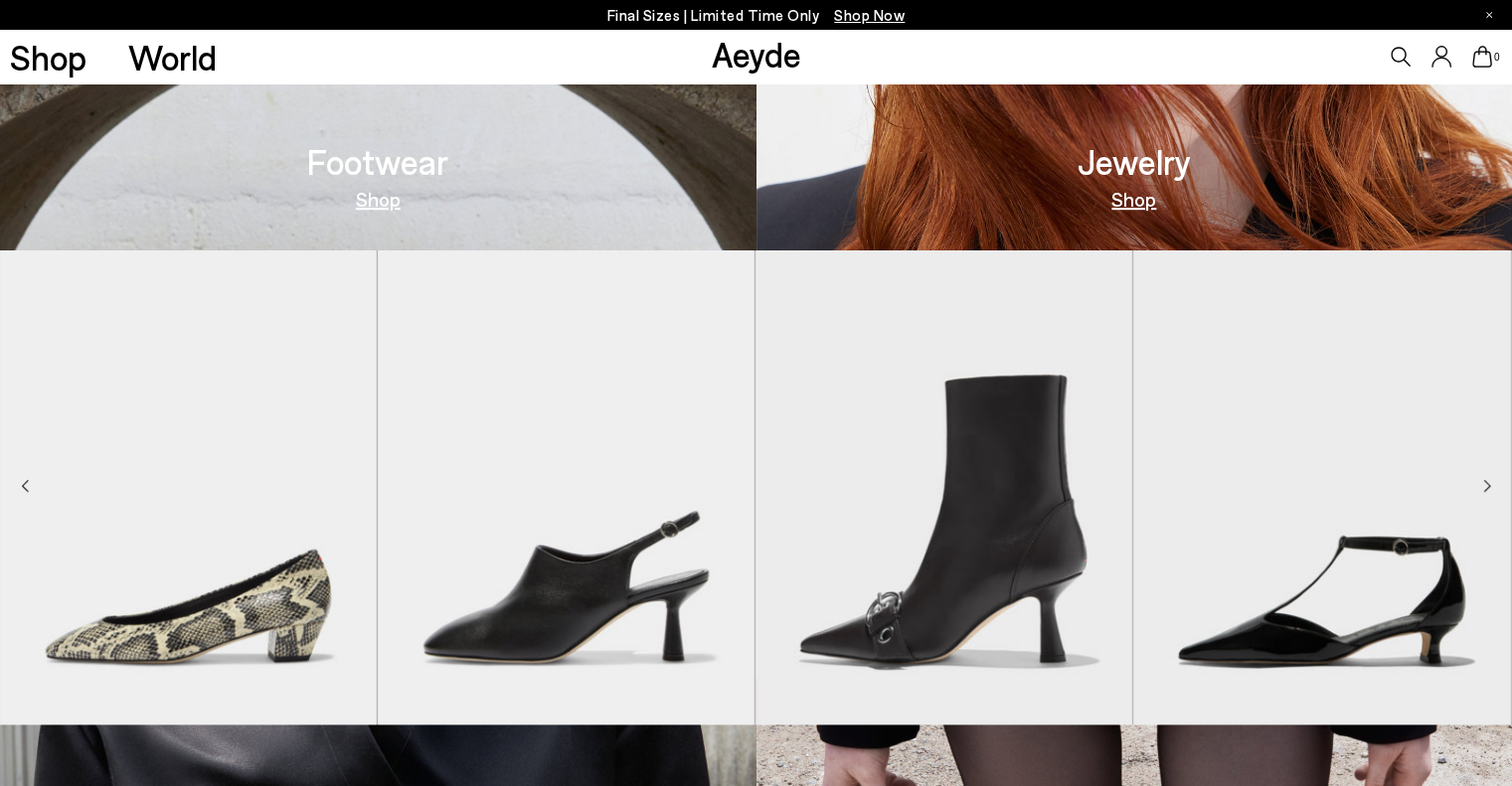 click 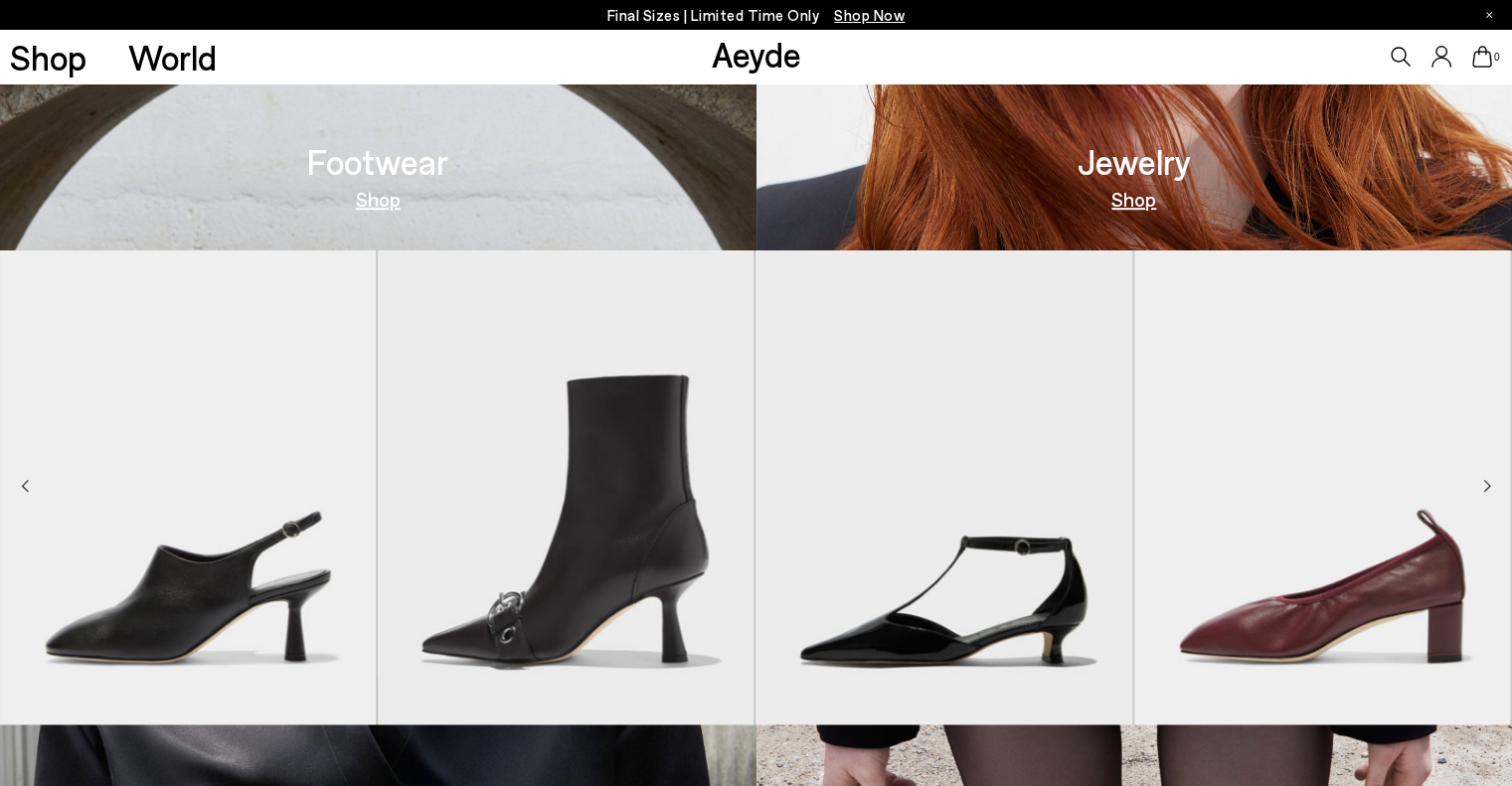 click 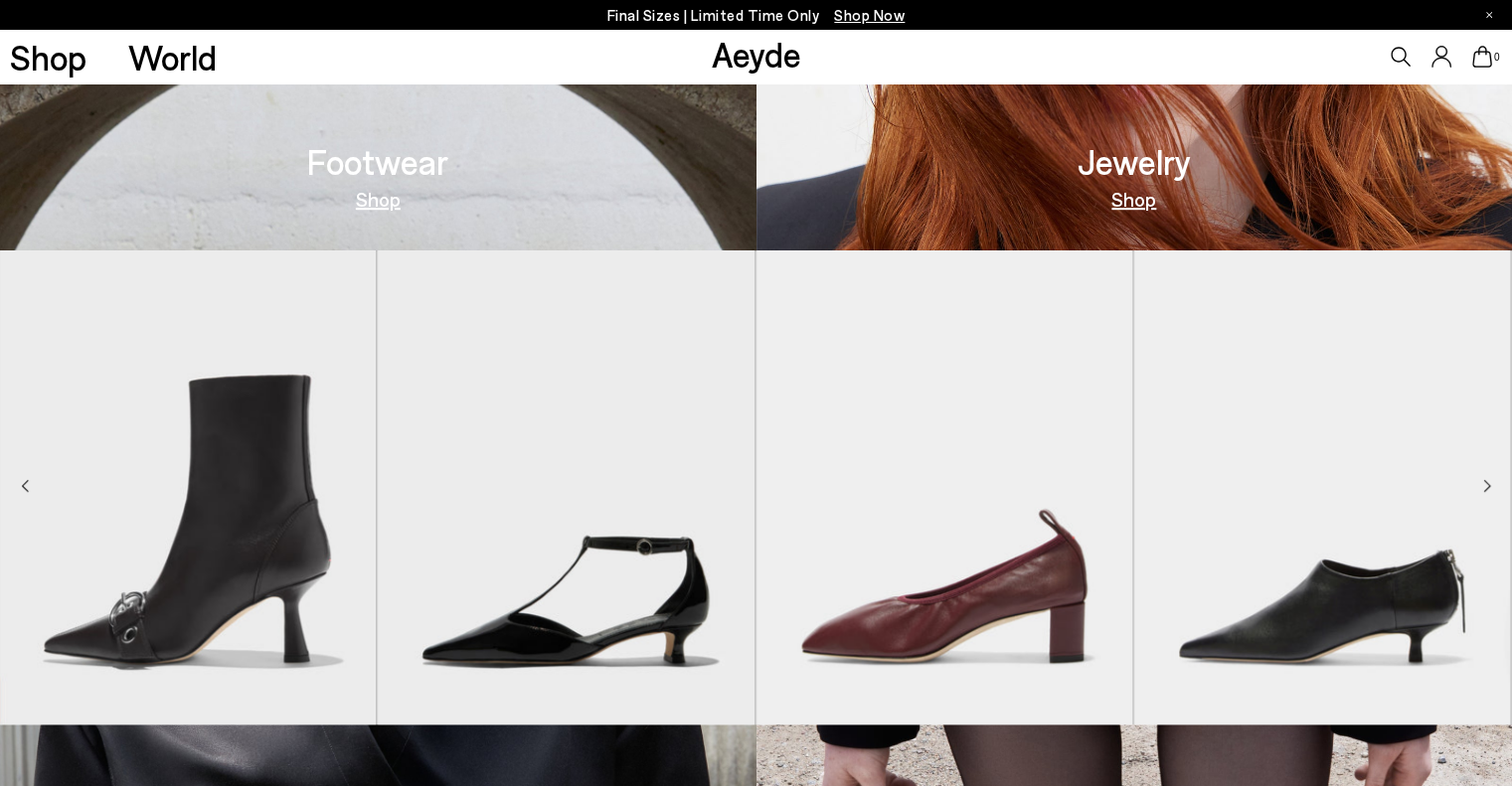 click 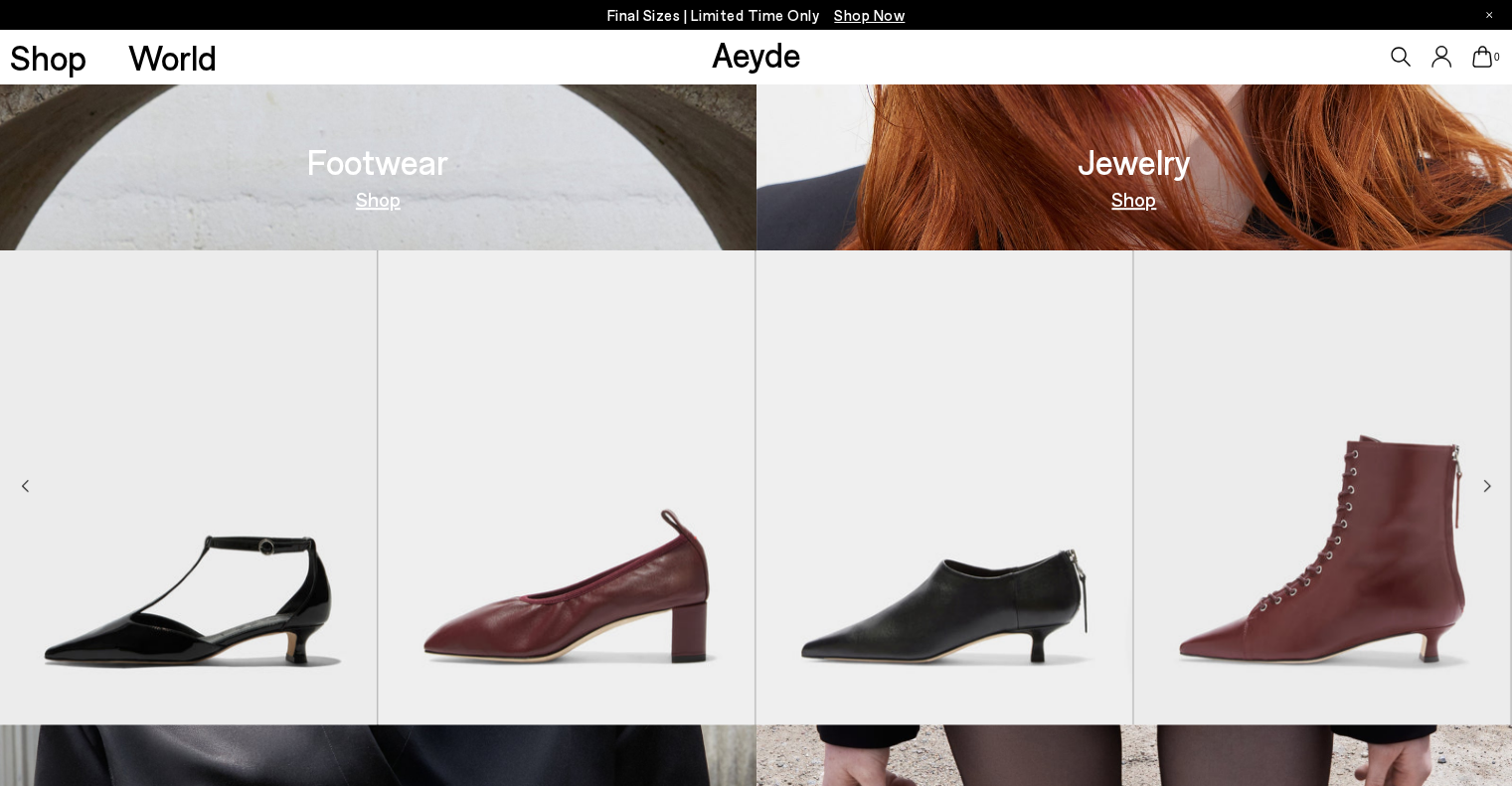 click 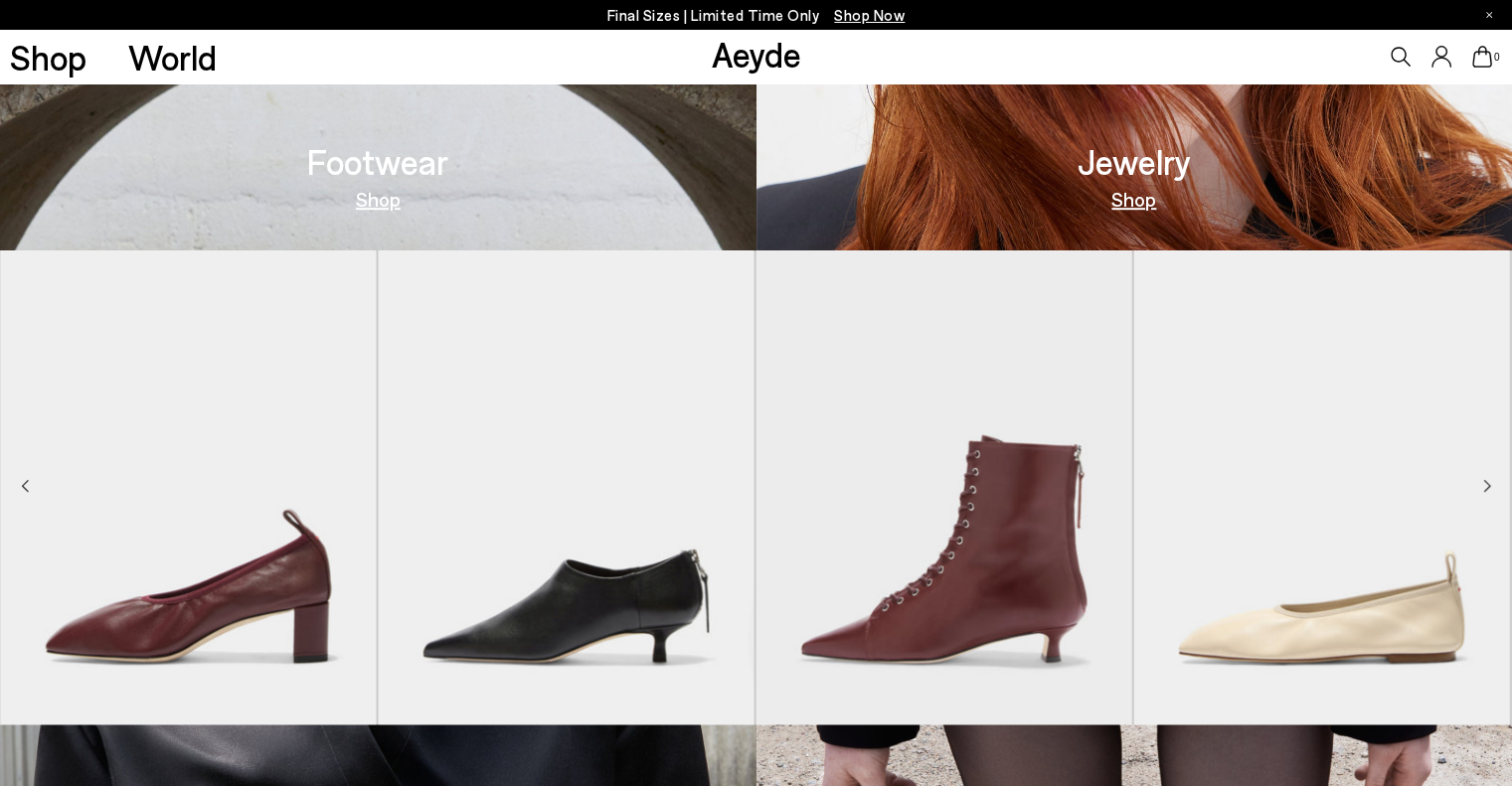click 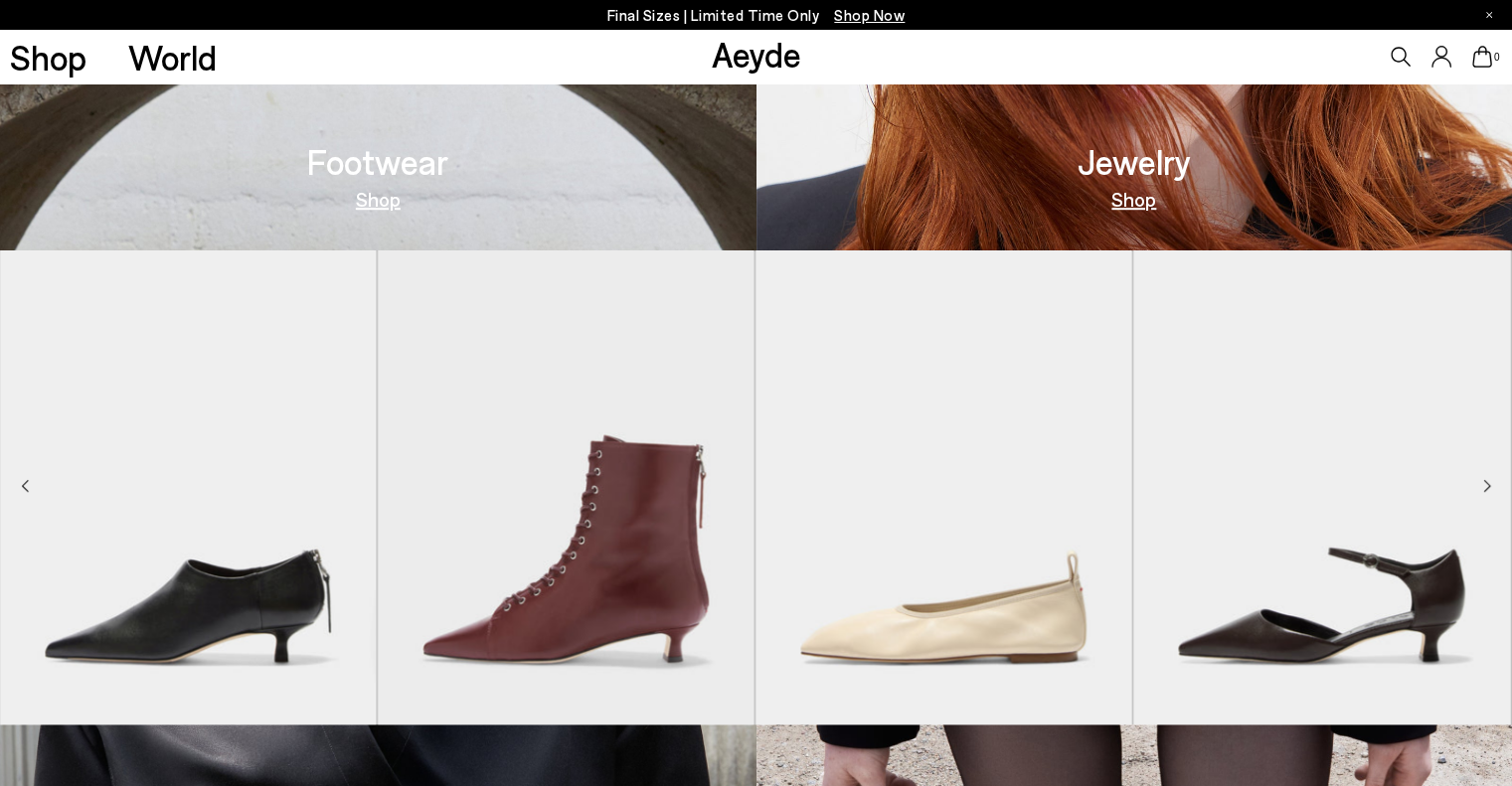click 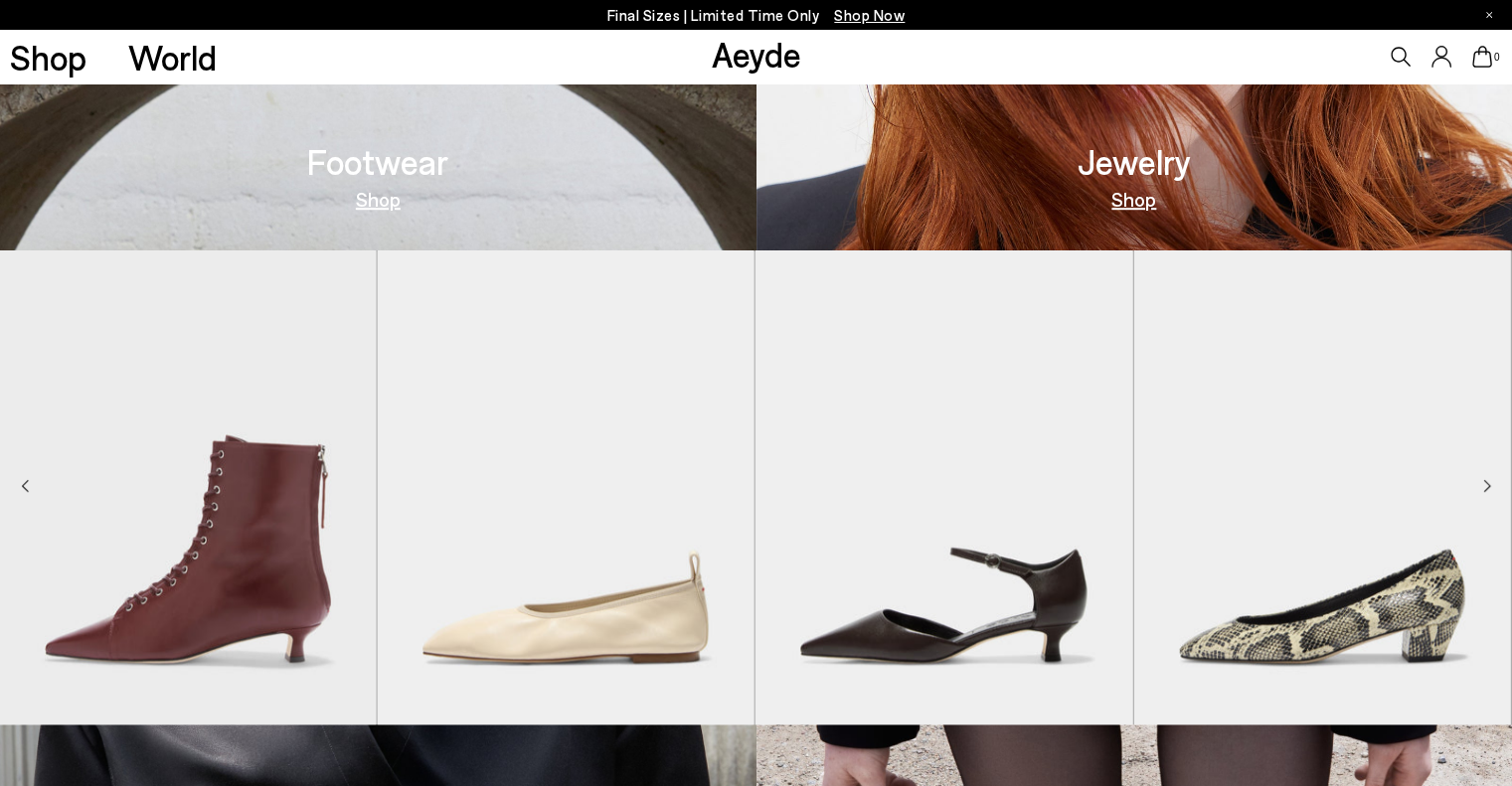 click 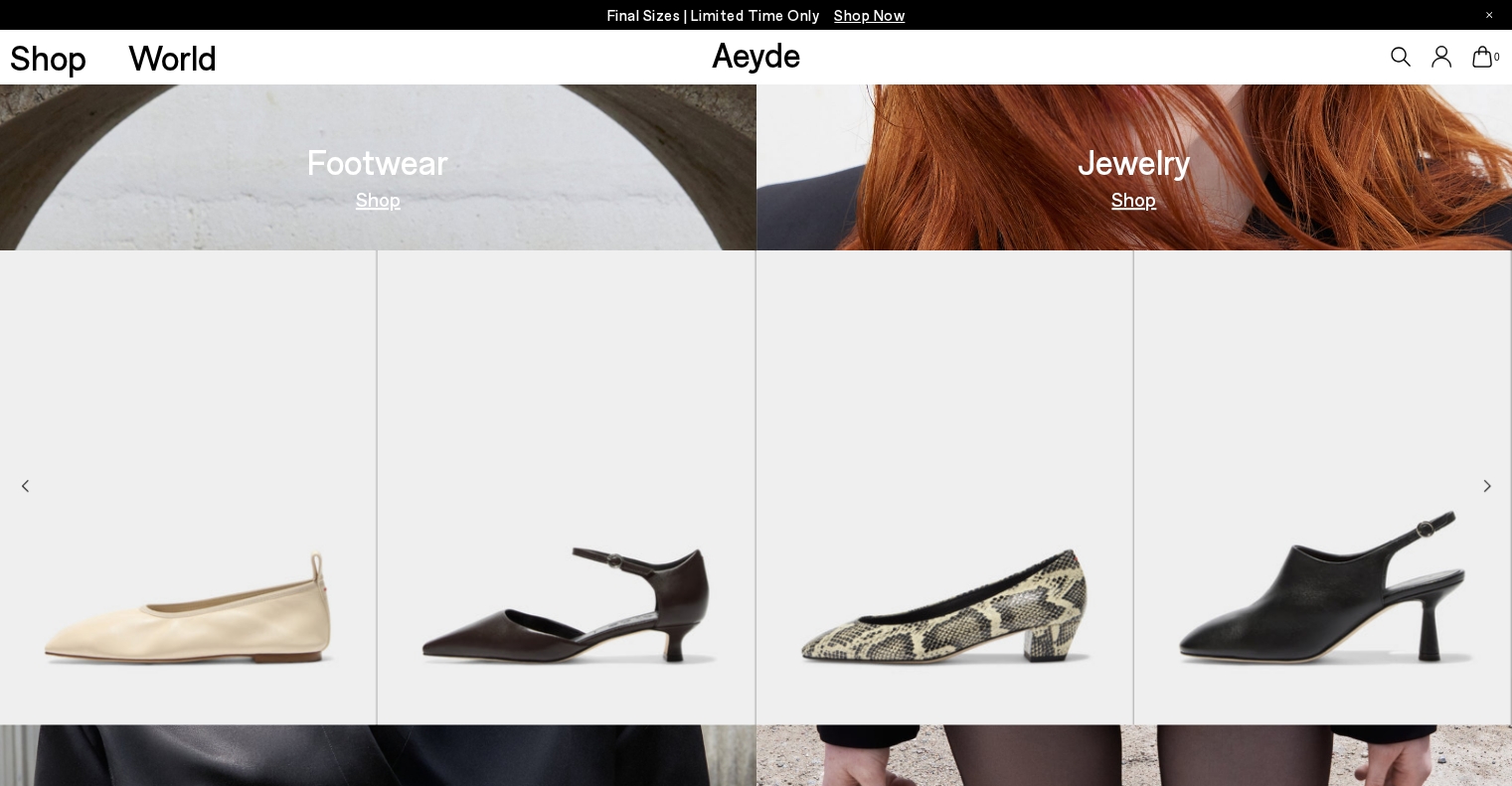 click 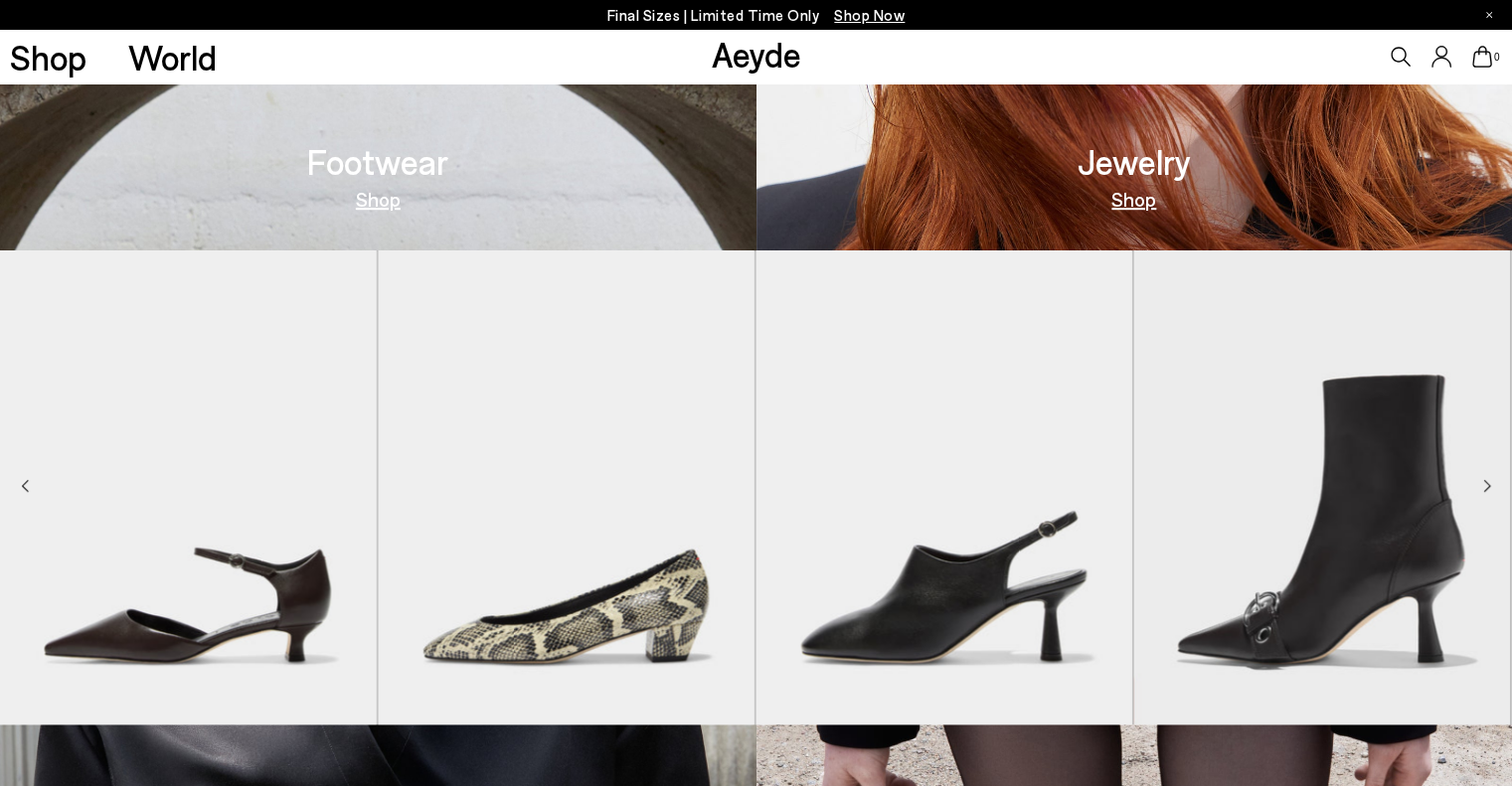 click 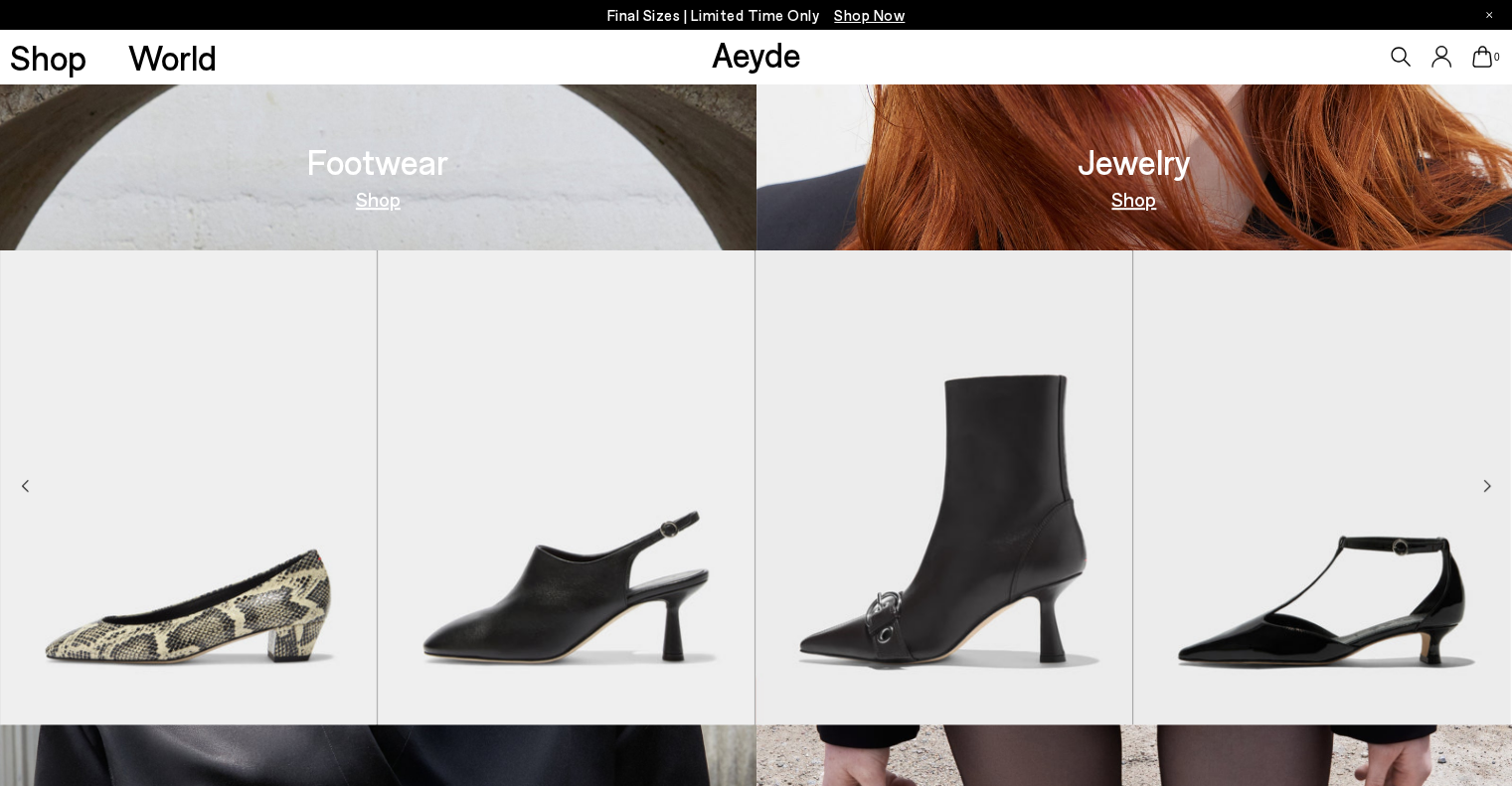 click 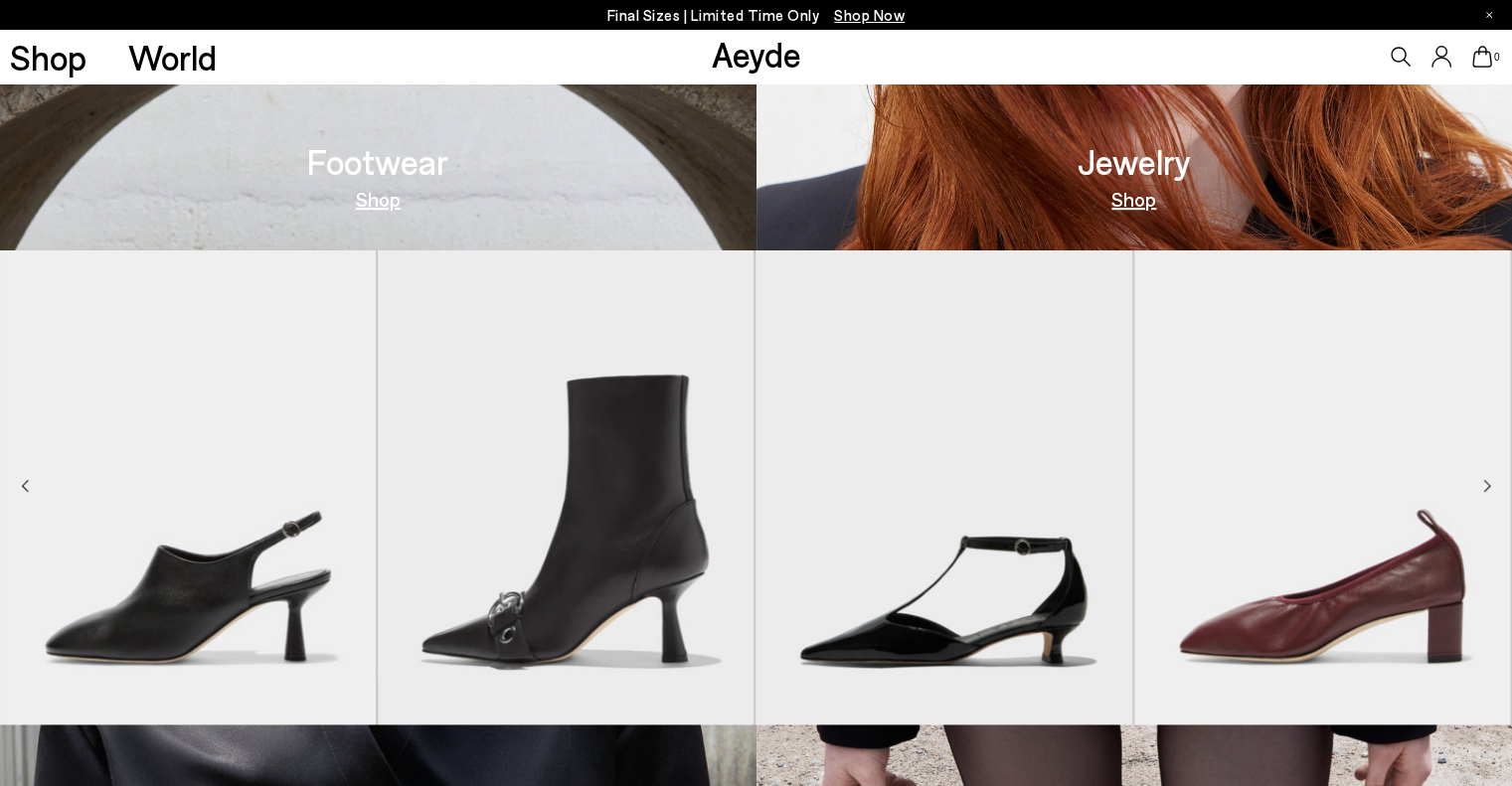 click 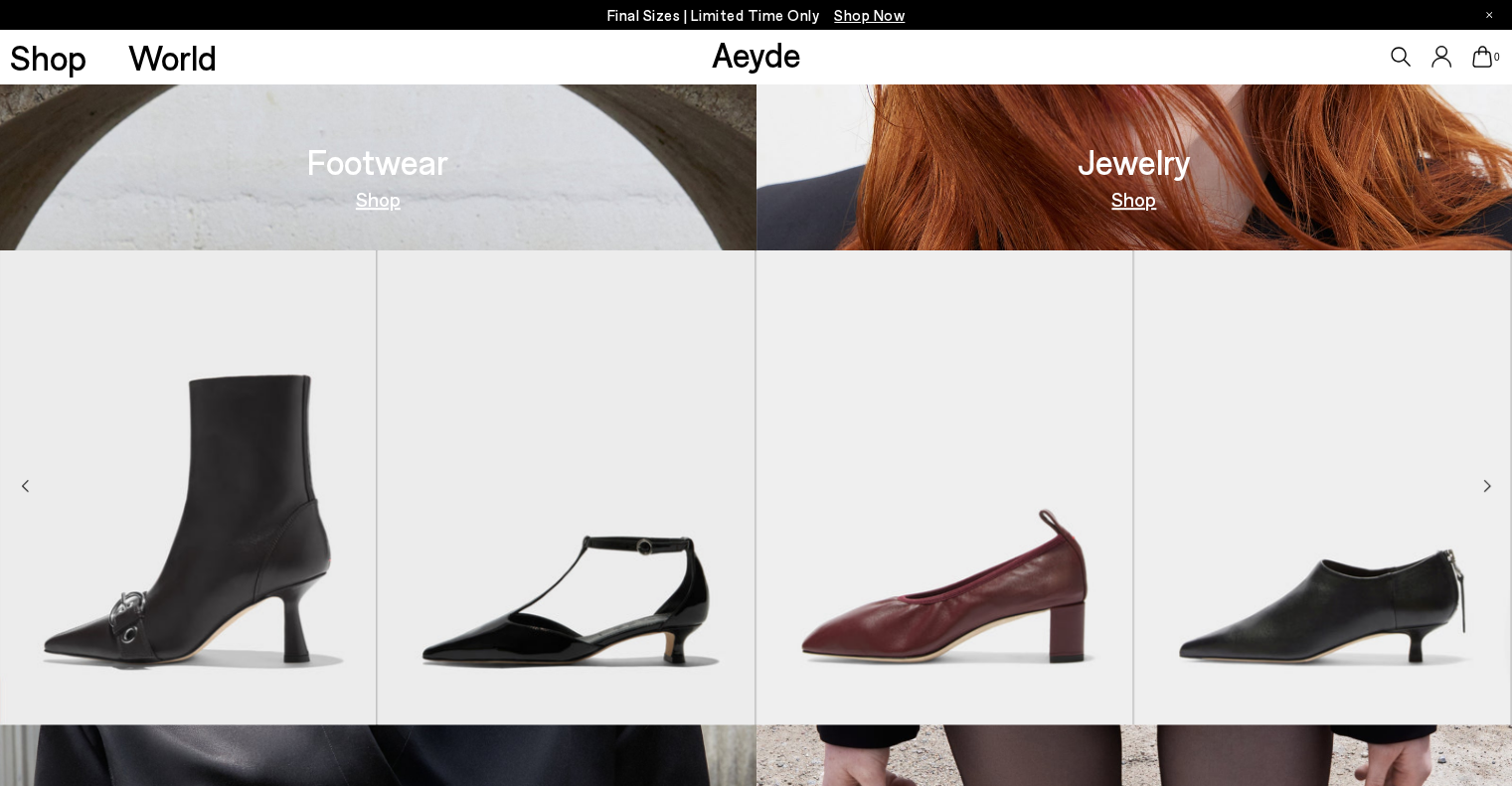 click 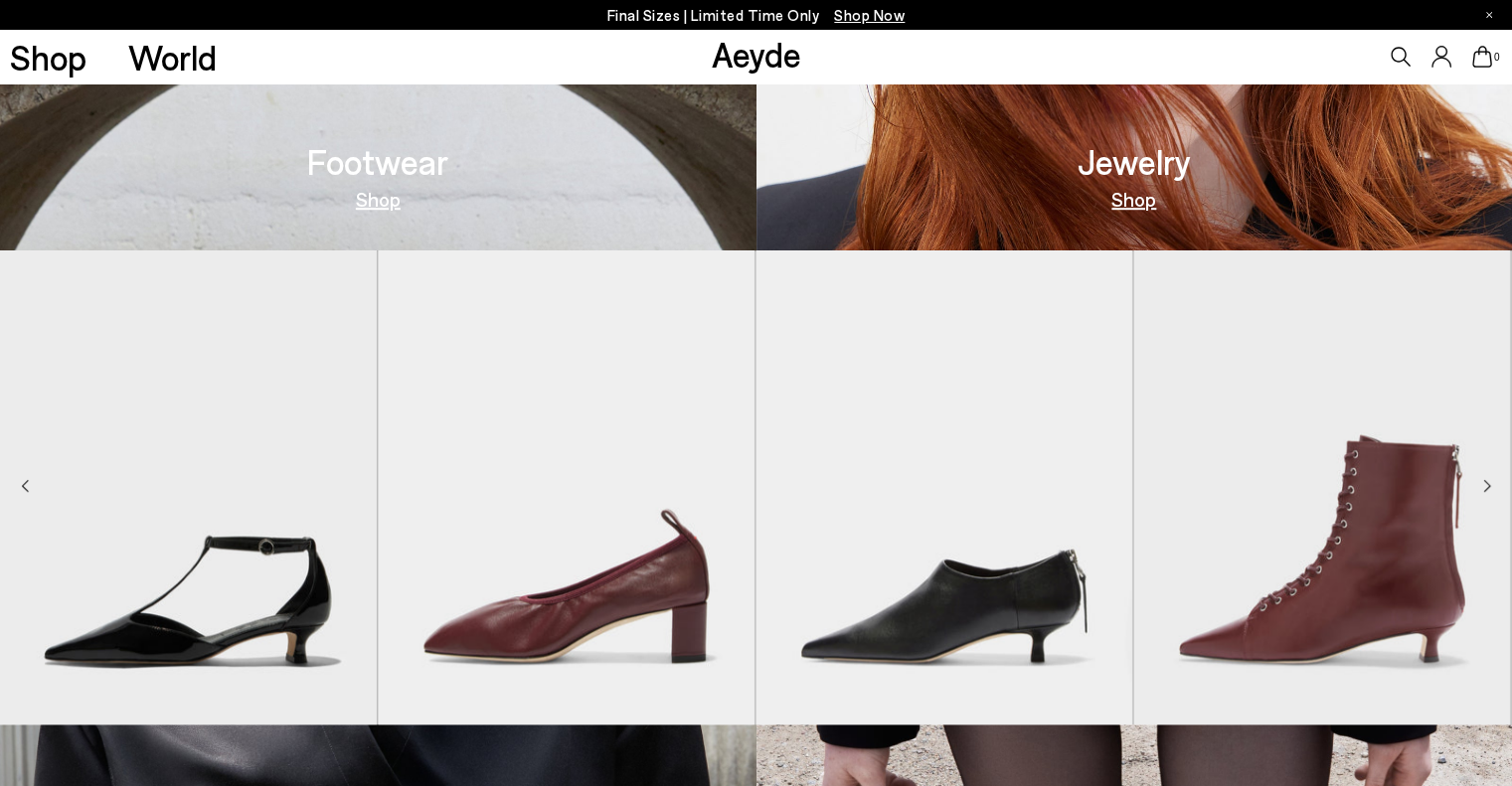 click 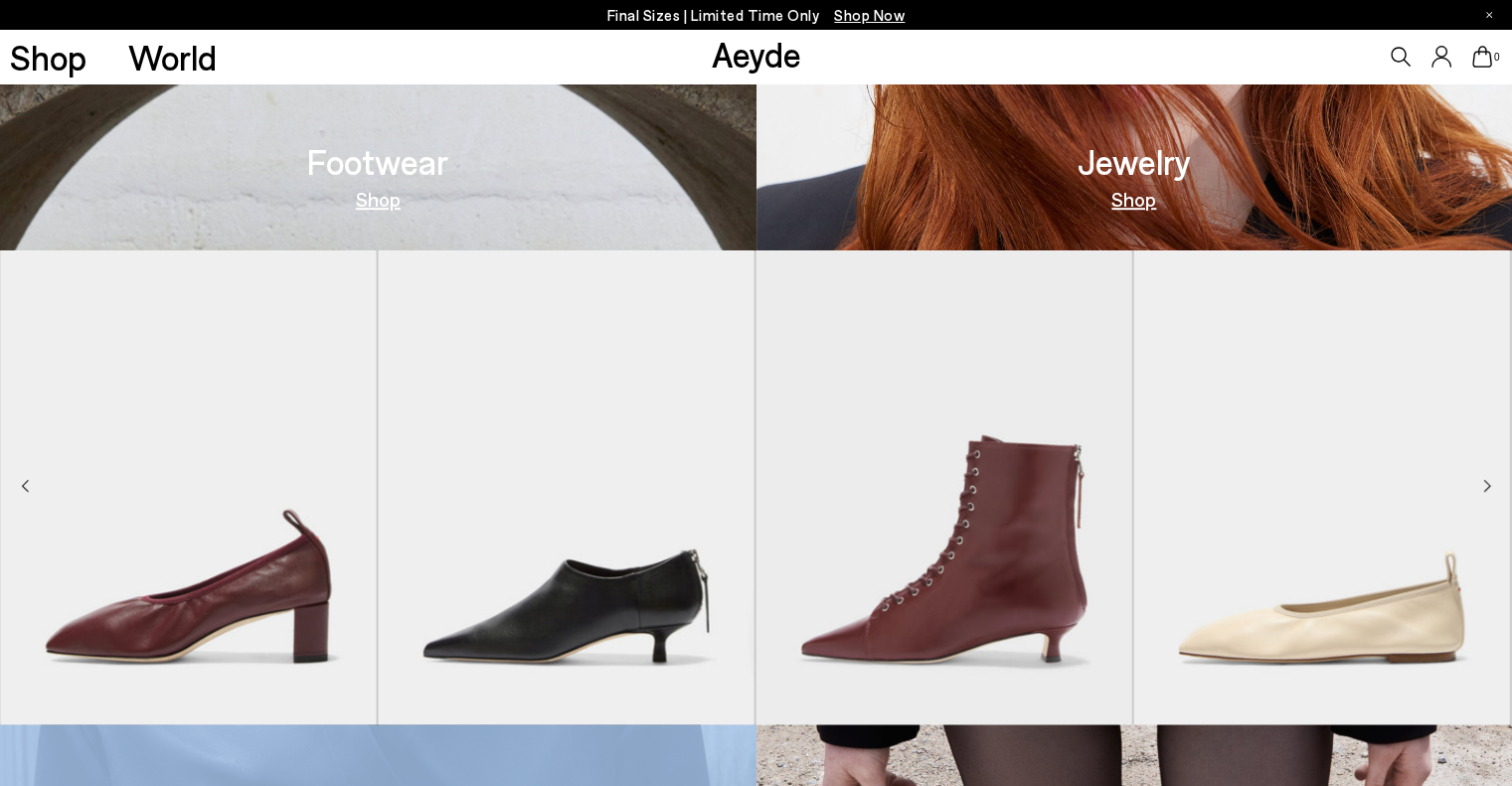click 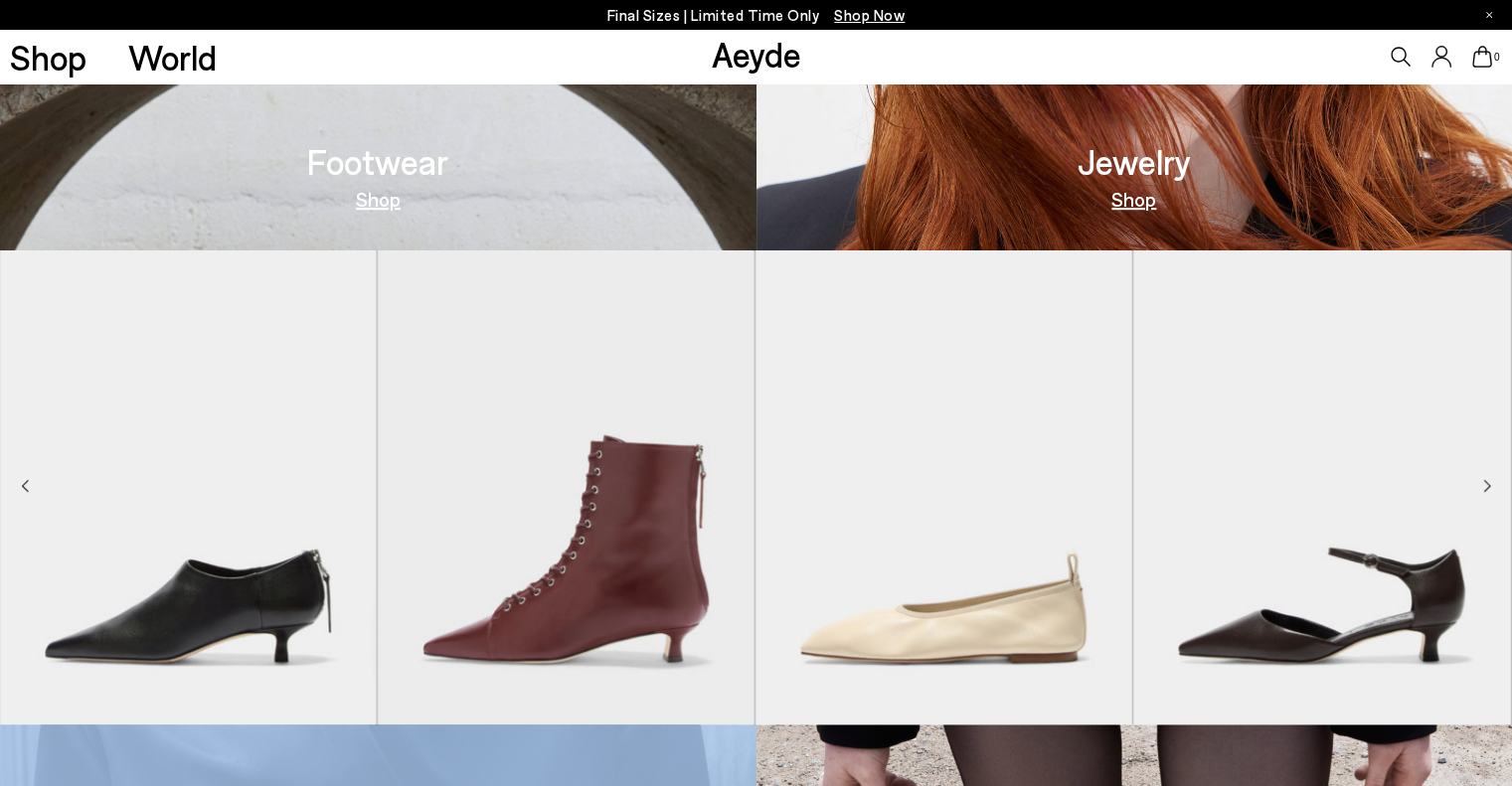 click 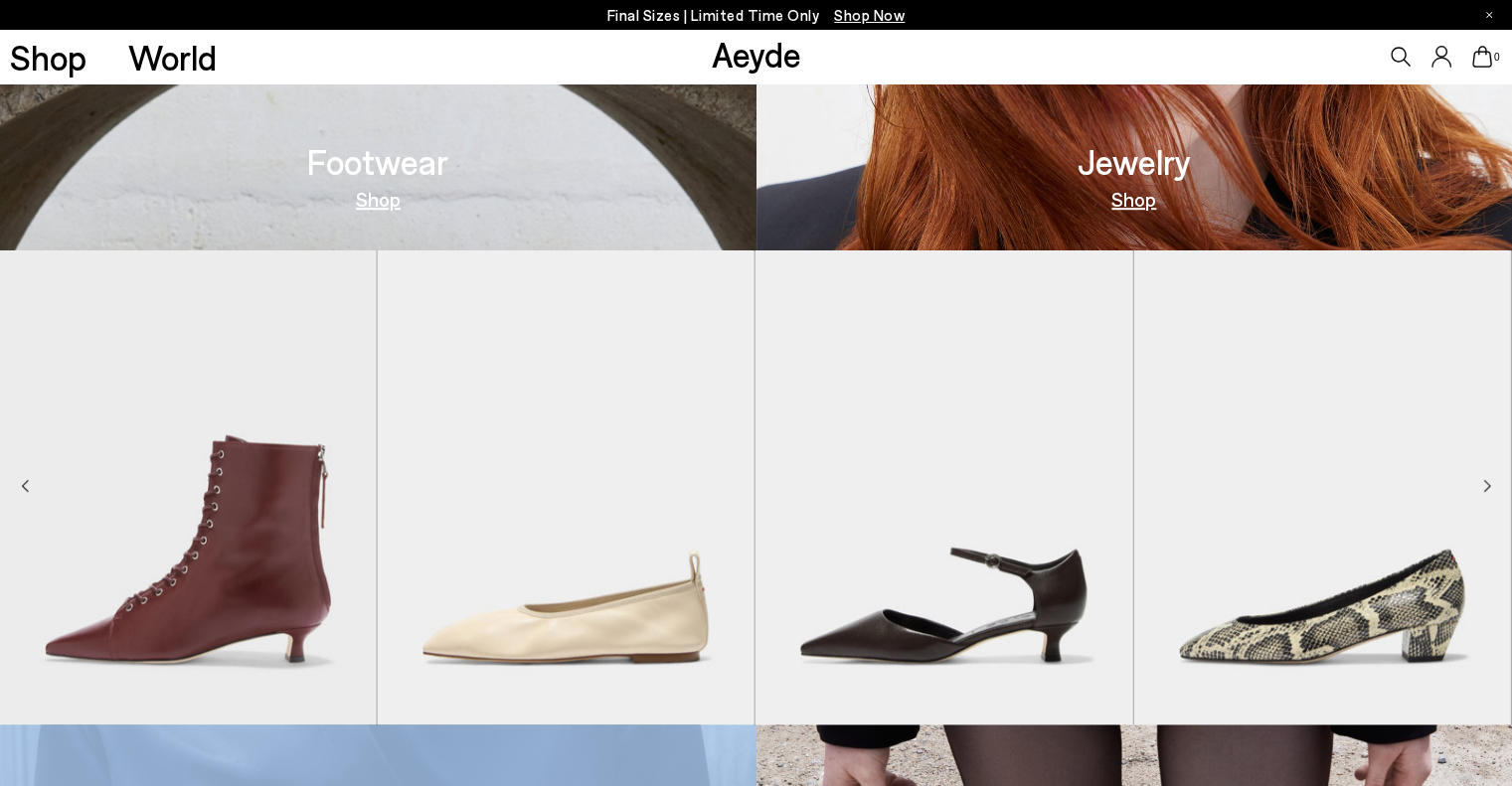 click 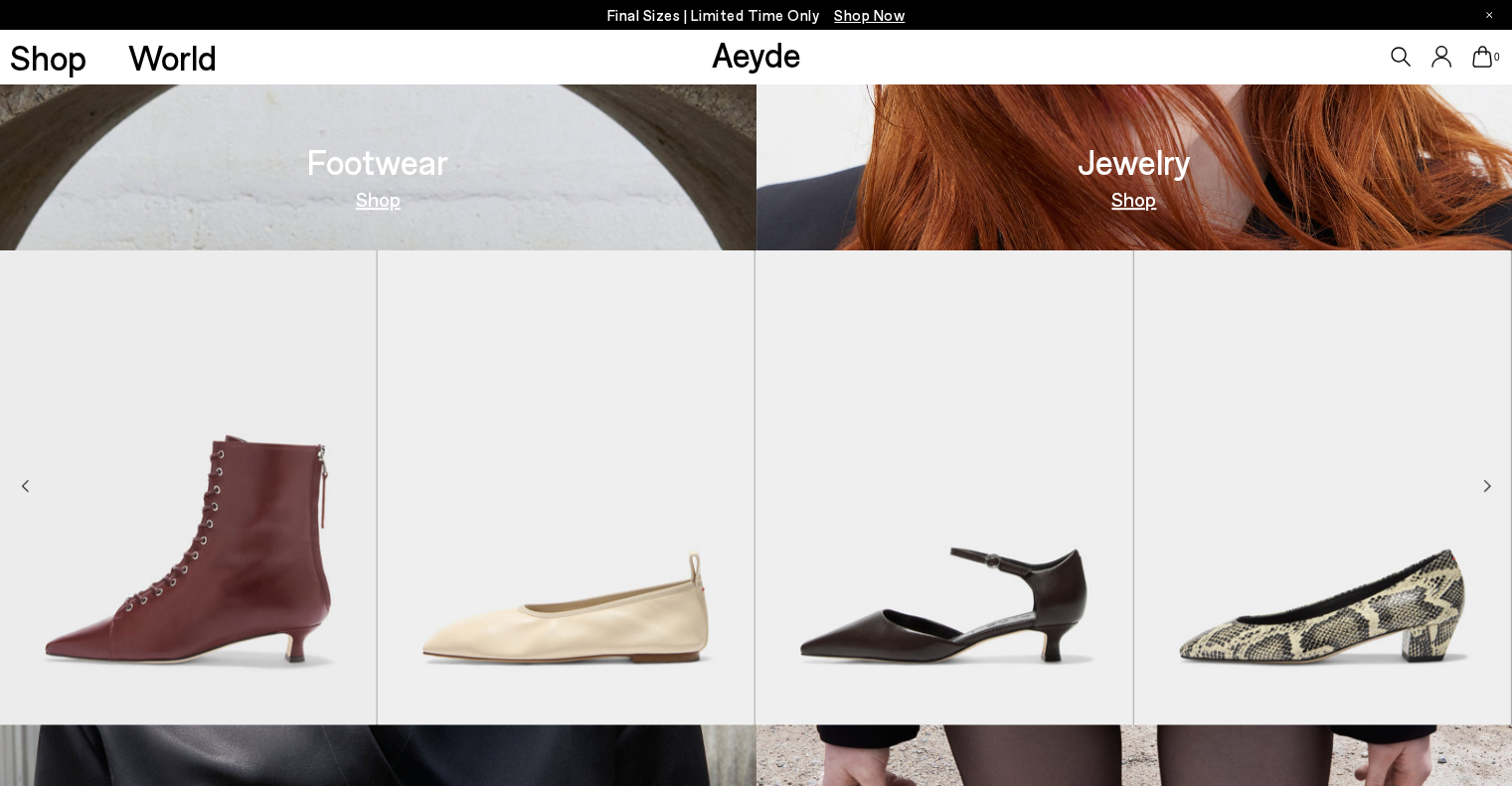 click at bounding box center [1487, 487] 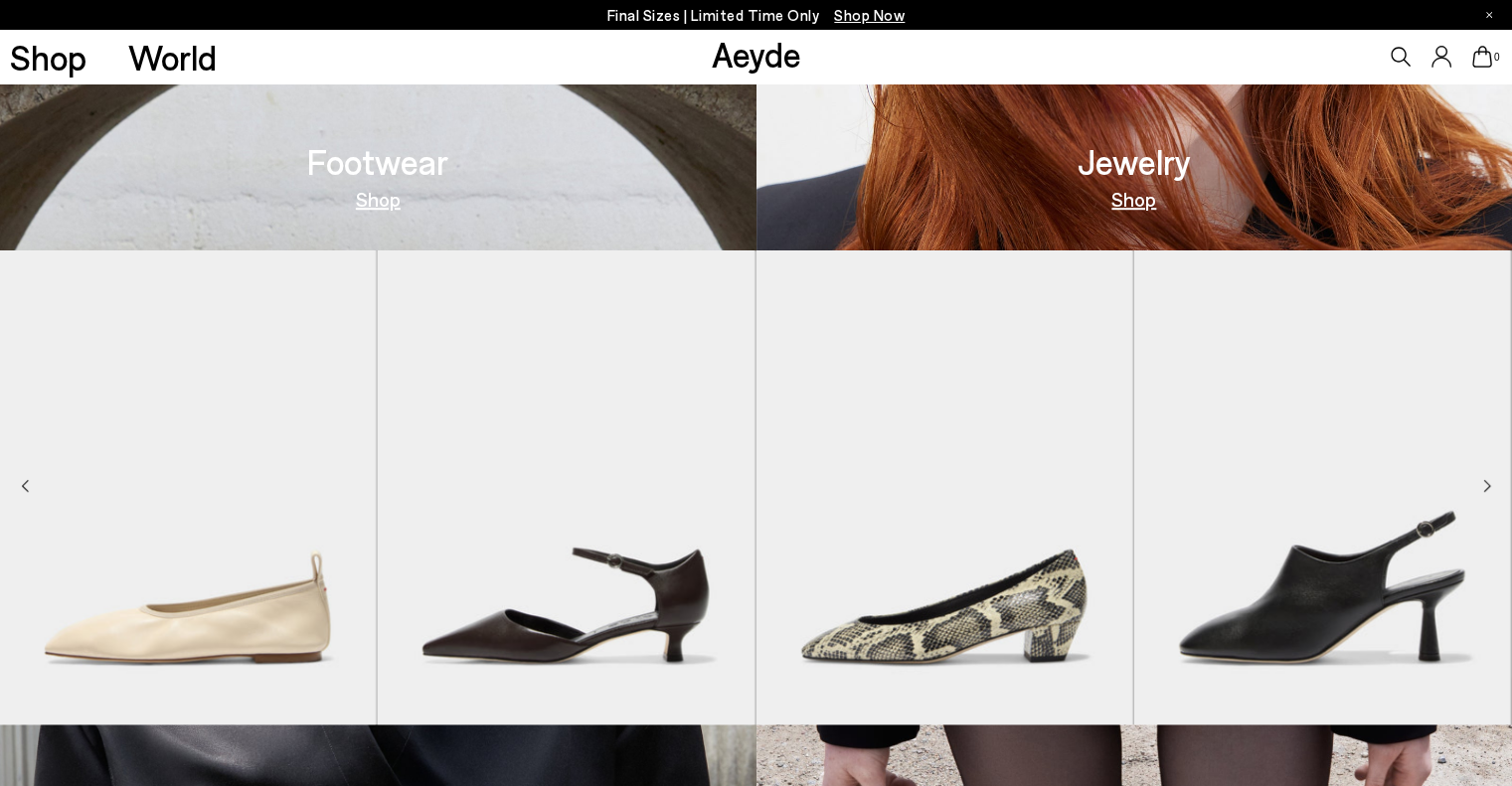 click at bounding box center (1487, 487) 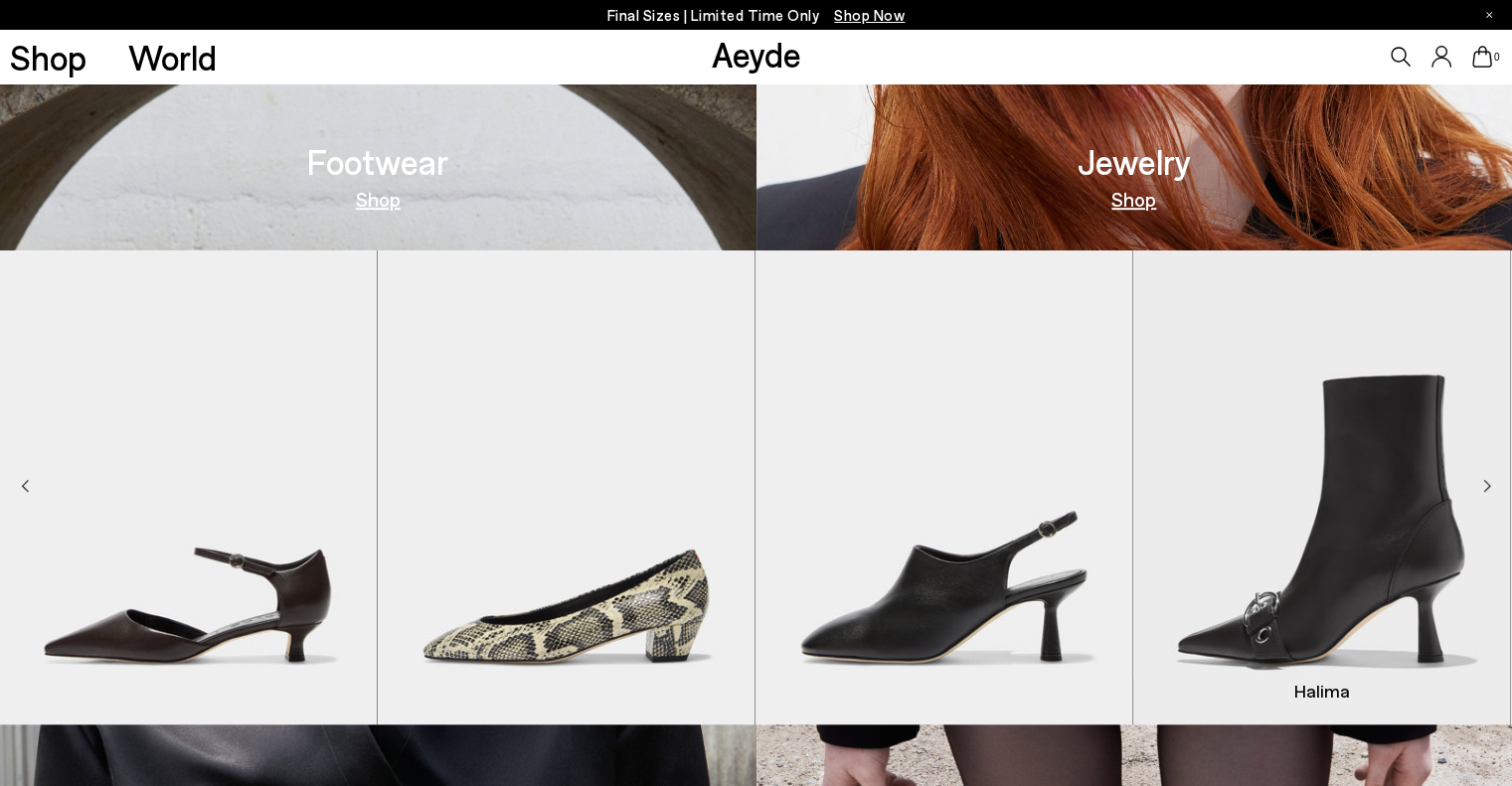 click at bounding box center [1321, 487] 